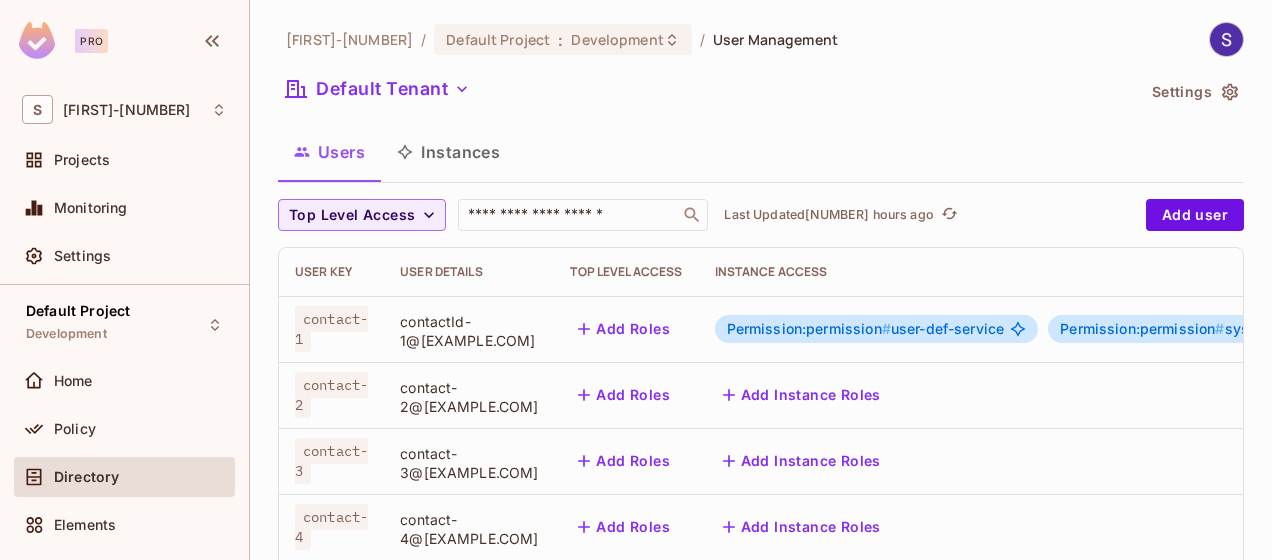 scroll, scrollTop: 0, scrollLeft: 0, axis: both 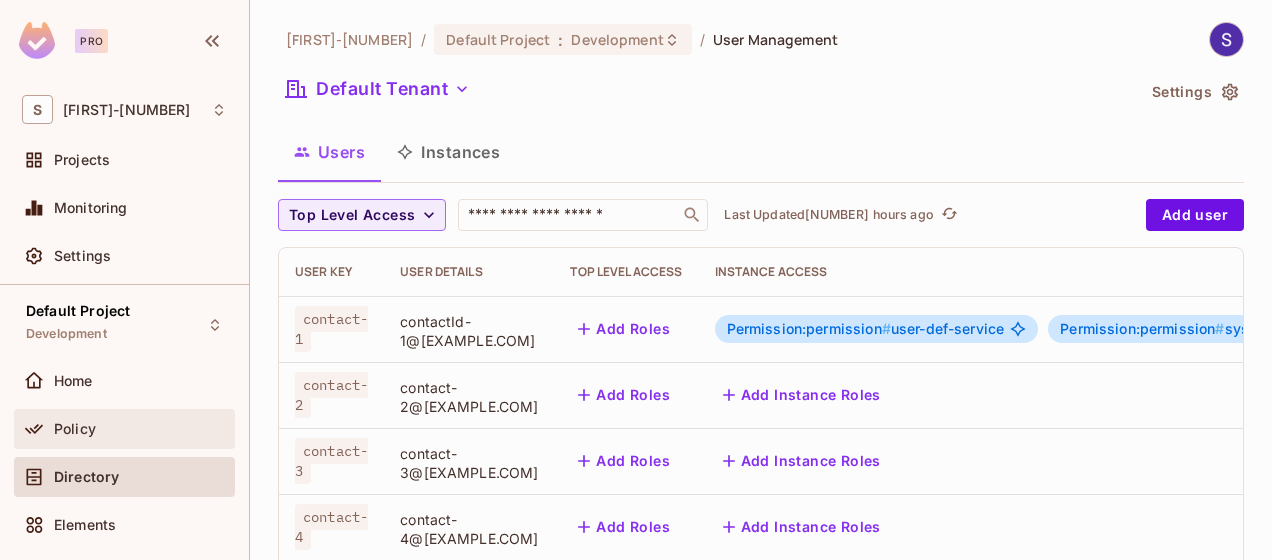 click on "Policy" at bounding box center (75, 429) 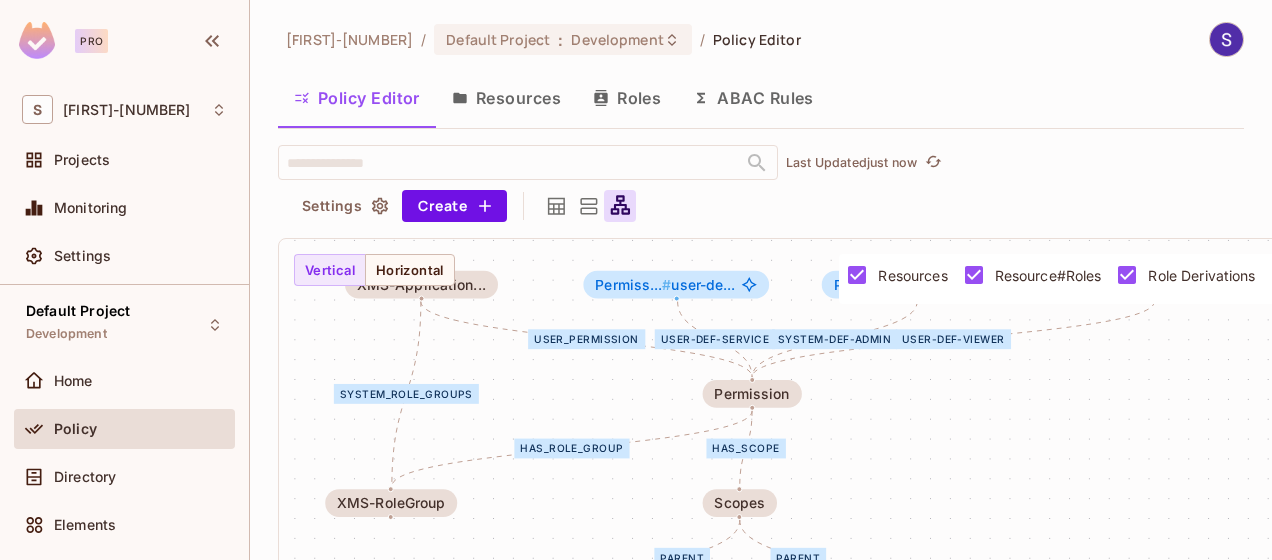 click on "Resources" at bounding box center (506, 98) 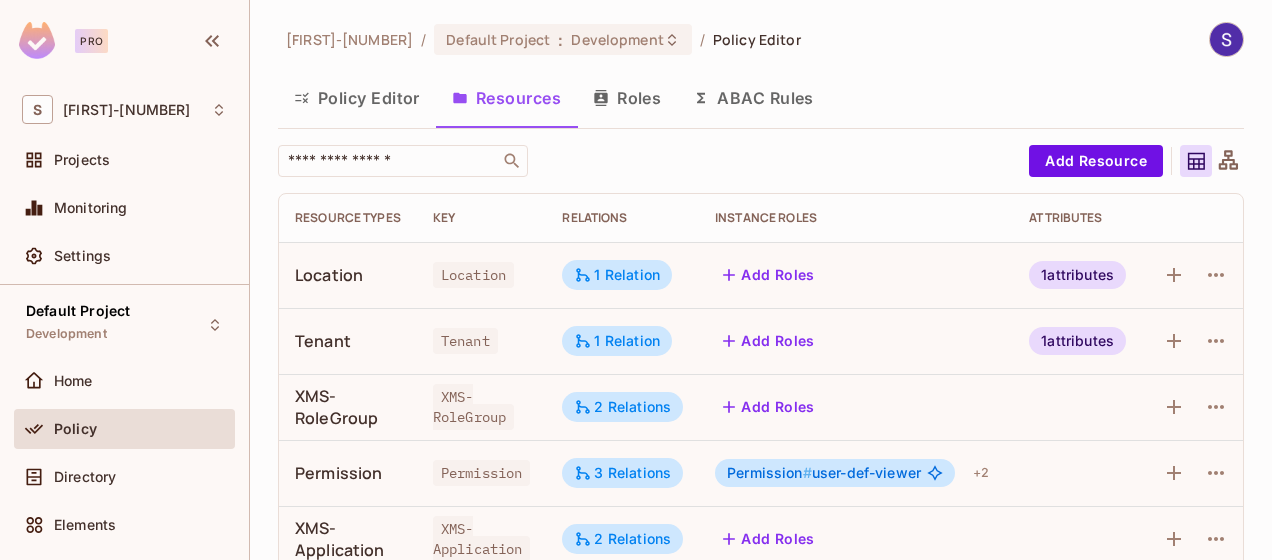 click on "Roles" at bounding box center [627, 98] 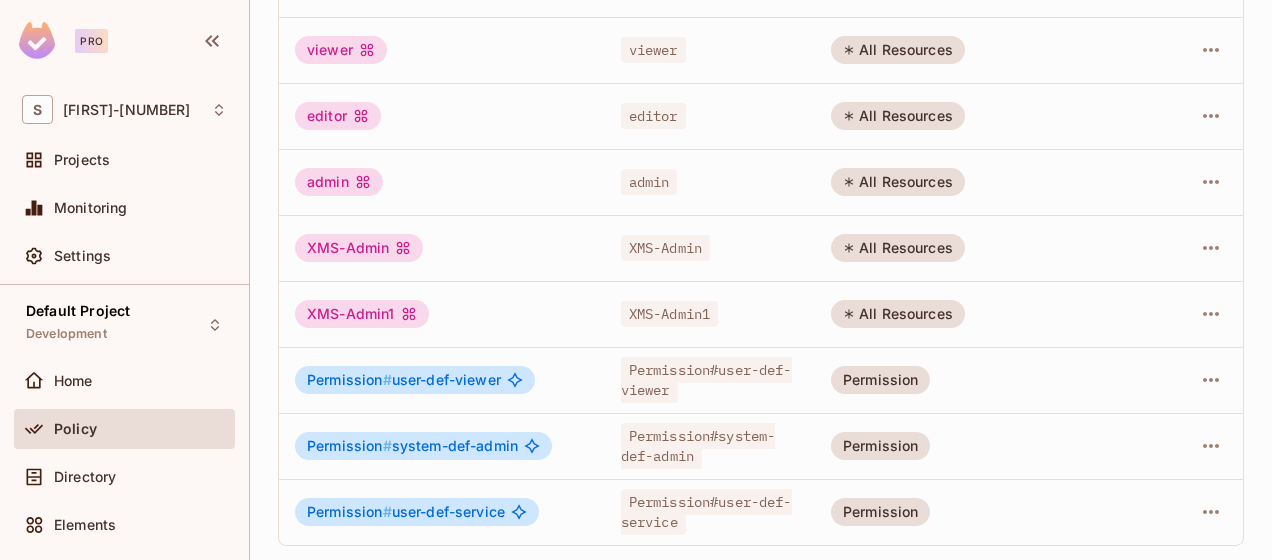 scroll, scrollTop: 0, scrollLeft: 0, axis: both 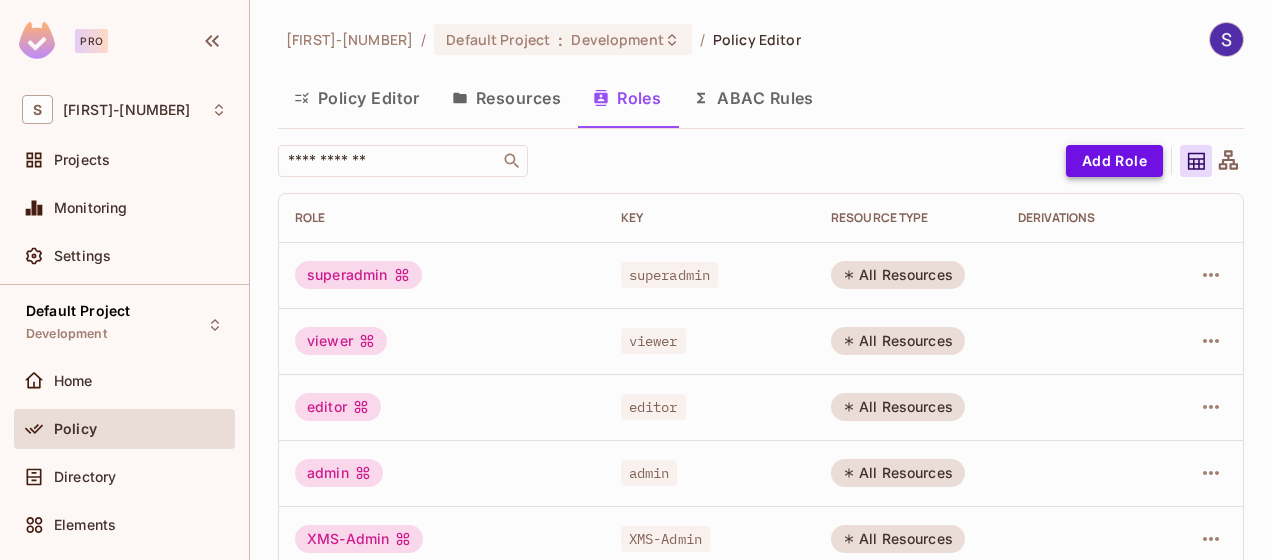 click on "Add Role" at bounding box center [1114, 161] 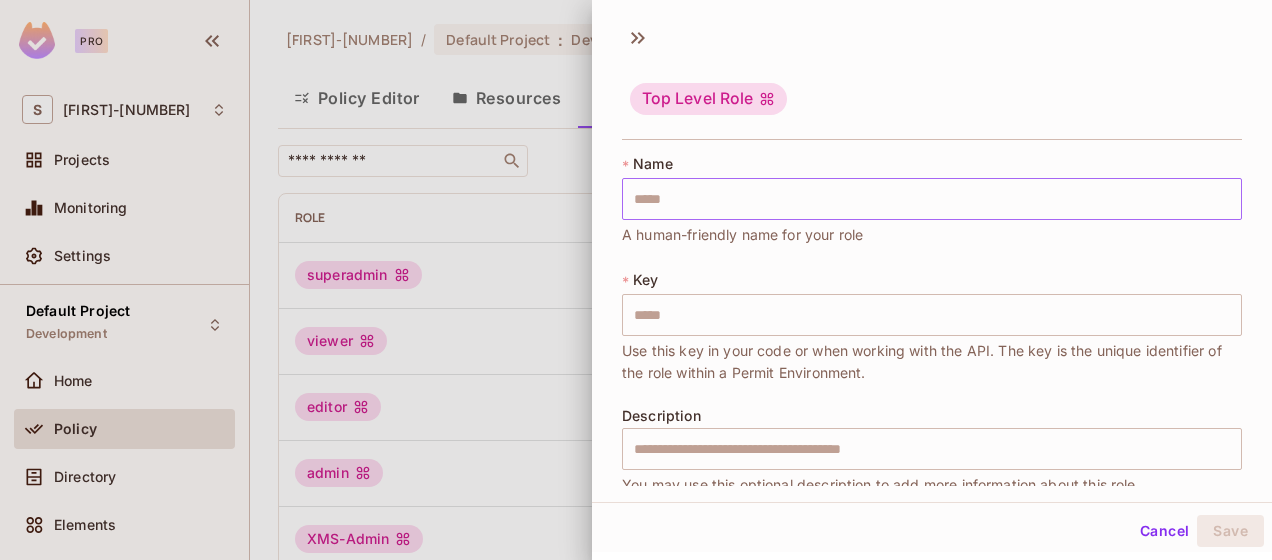 click at bounding box center [932, 199] 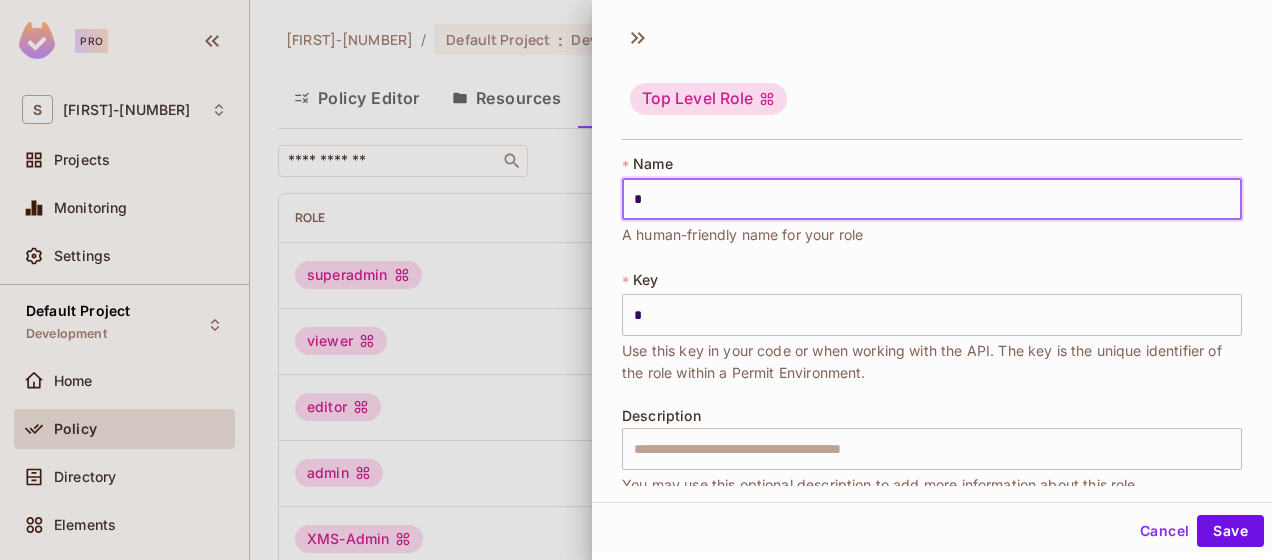 type on "*" 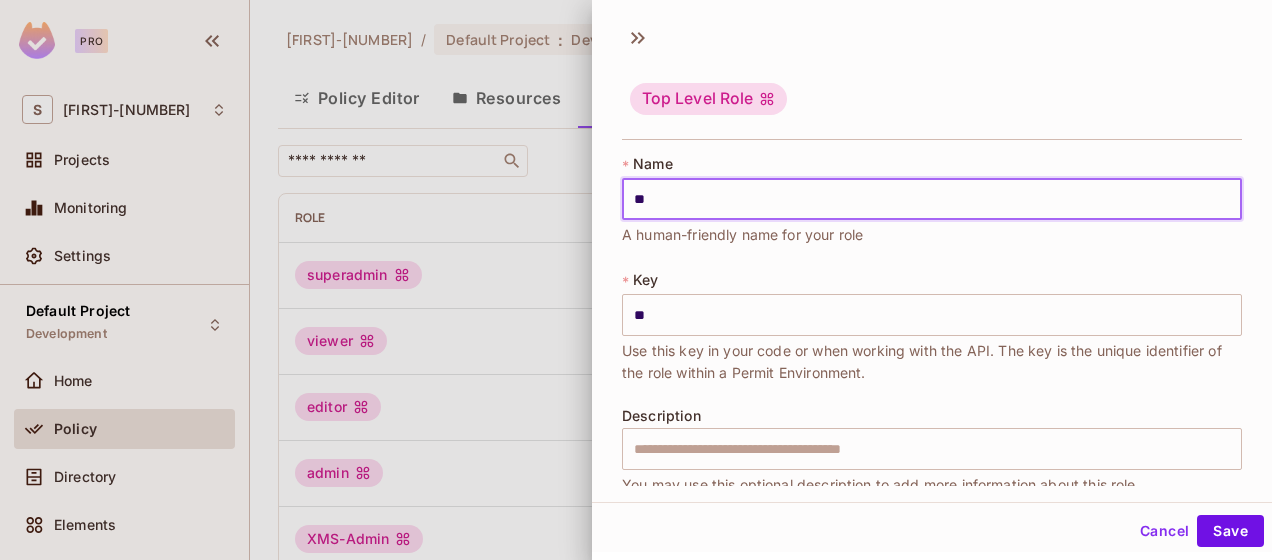 type on "***" 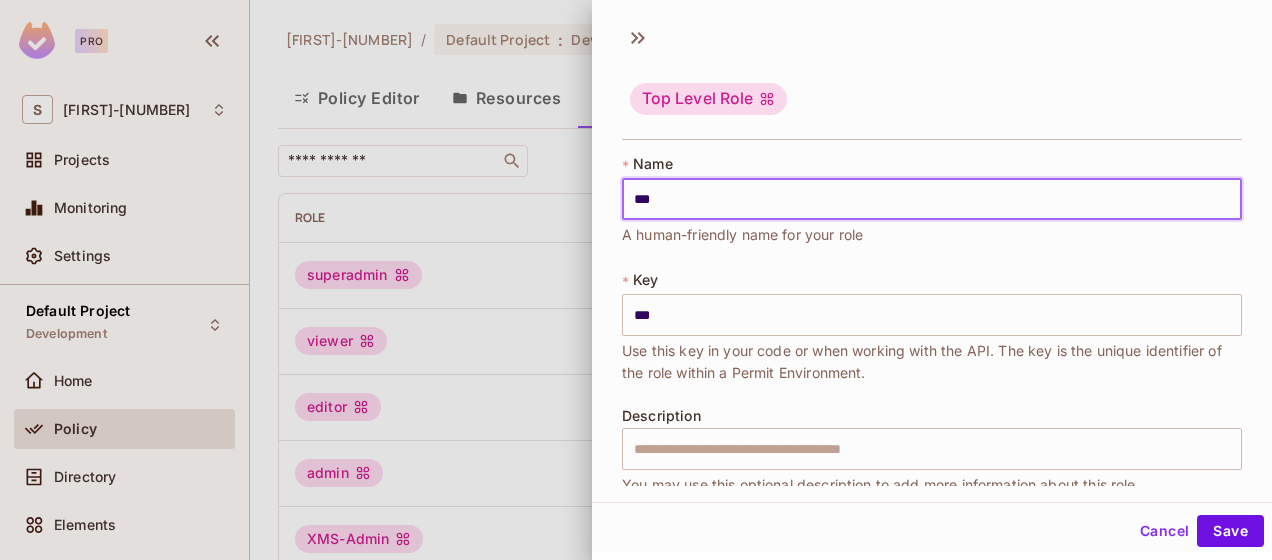type on "****" 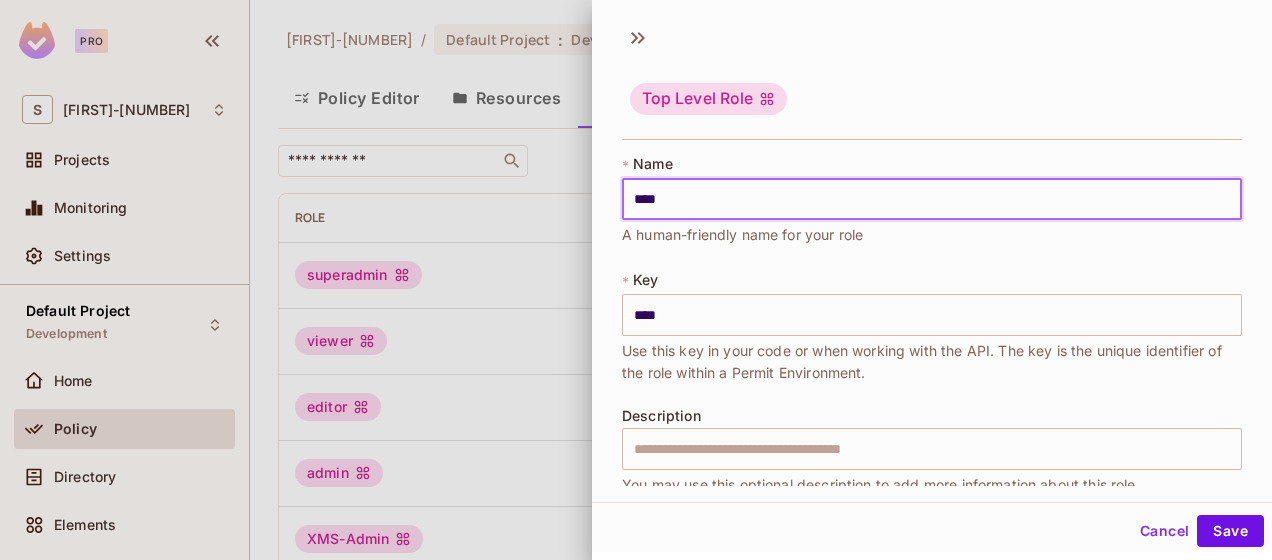 type on "*****" 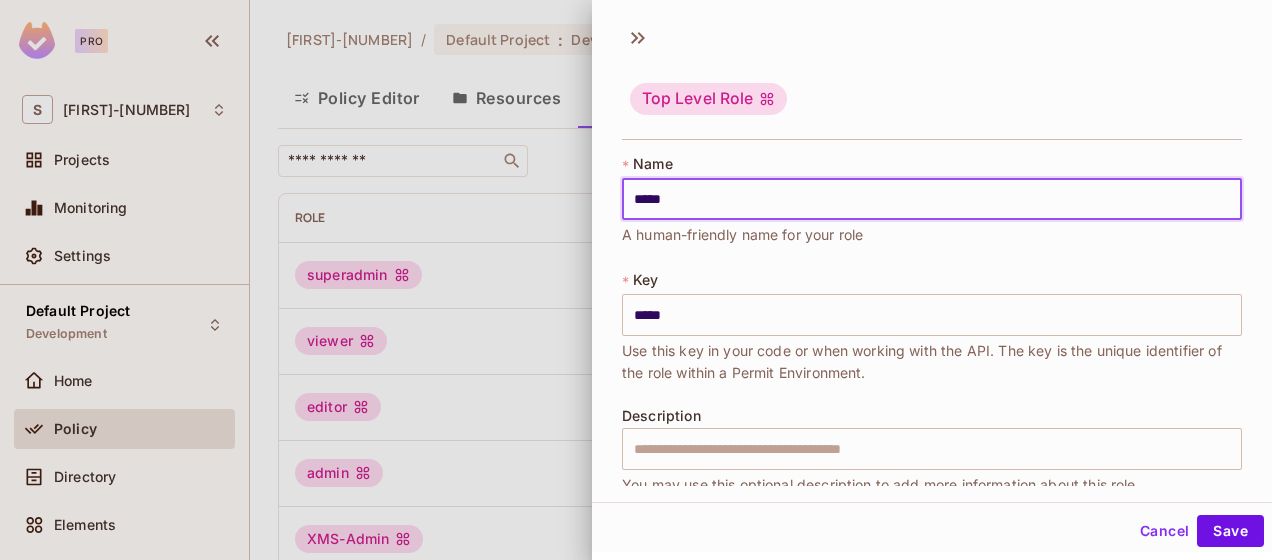 scroll, scrollTop: 124, scrollLeft: 0, axis: vertical 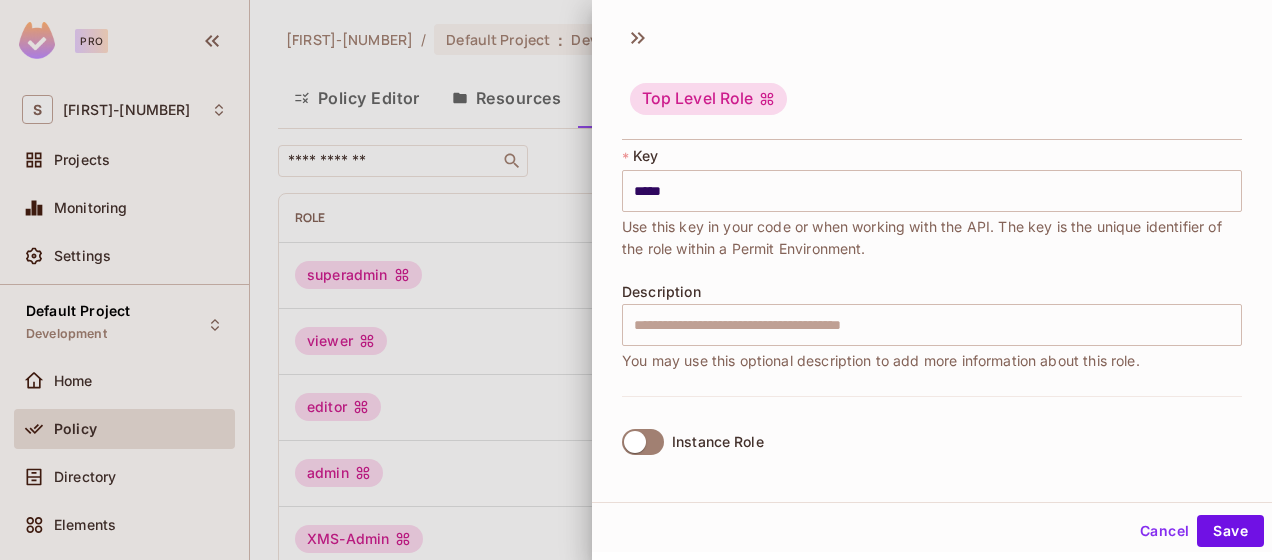 type on "*****" 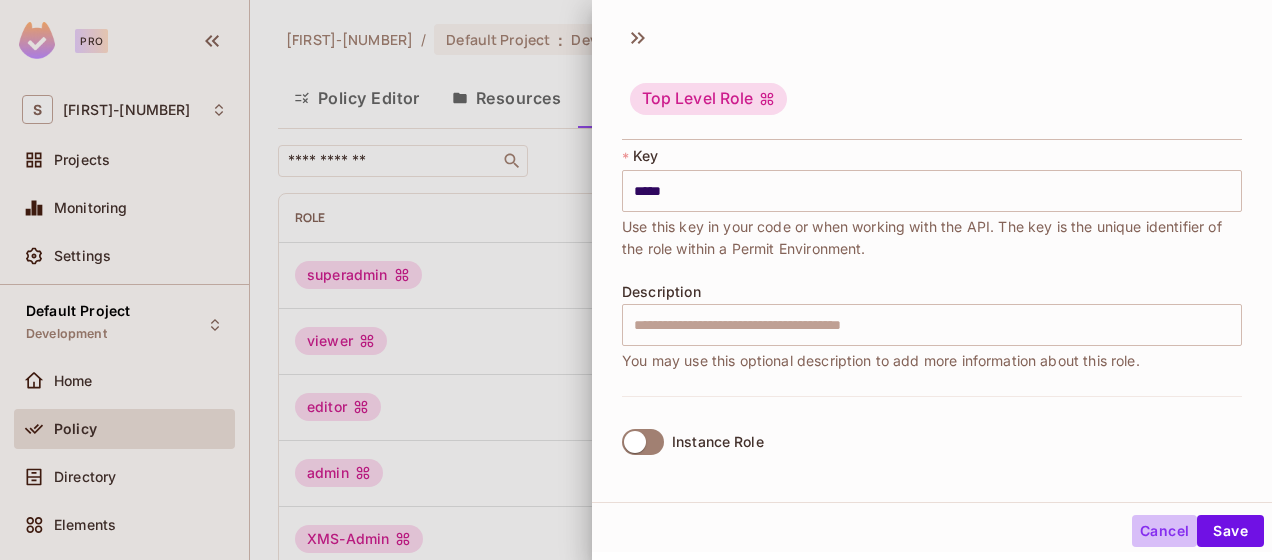 click on "Cancel" at bounding box center [1164, 531] 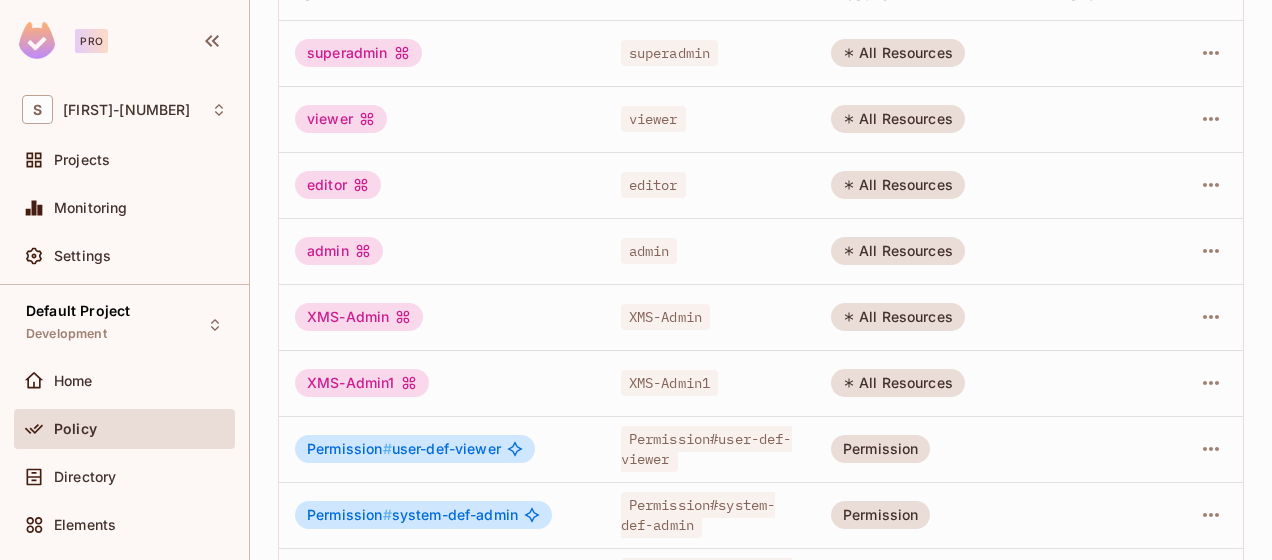 scroll, scrollTop: 0, scrollLeft: 0, axis: both 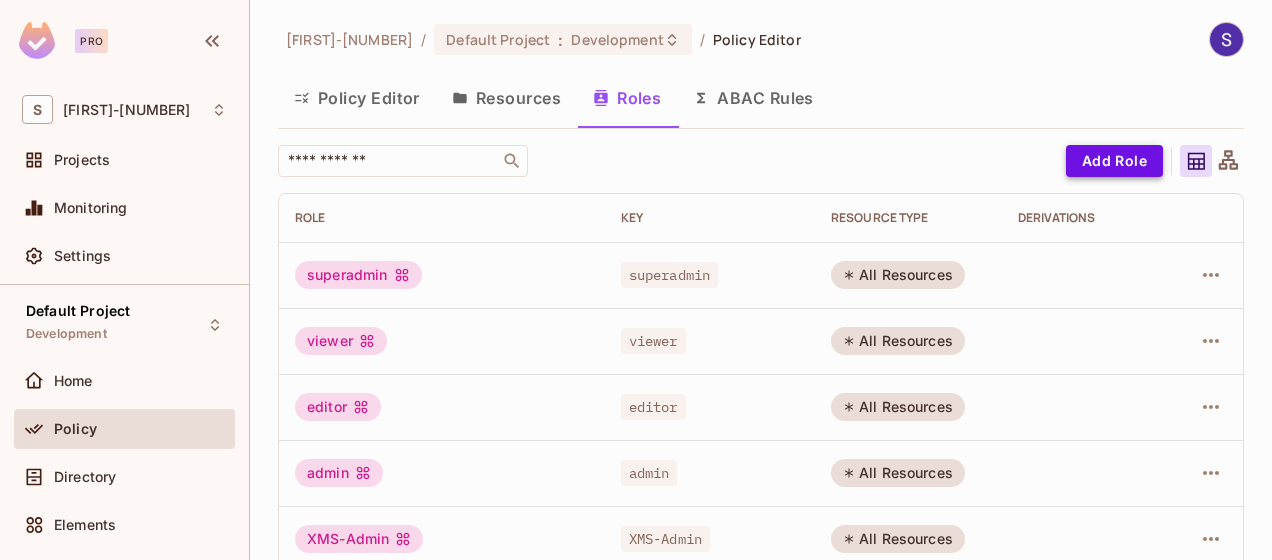 click on "Add Role" at bounding box center [1114, 161] 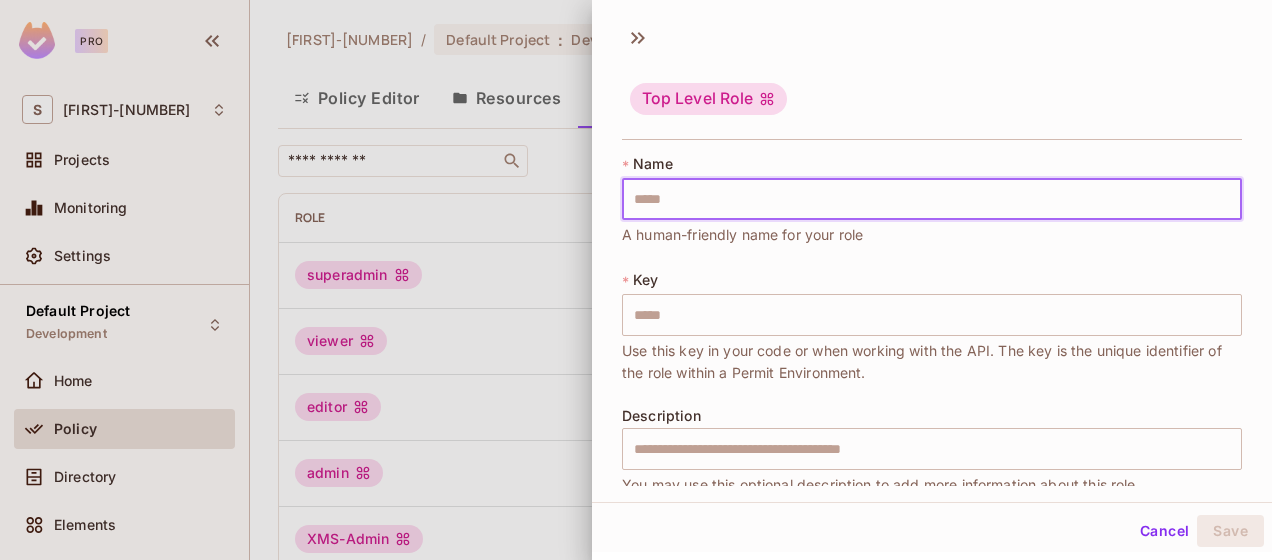 click at bounding box center (932, 199) 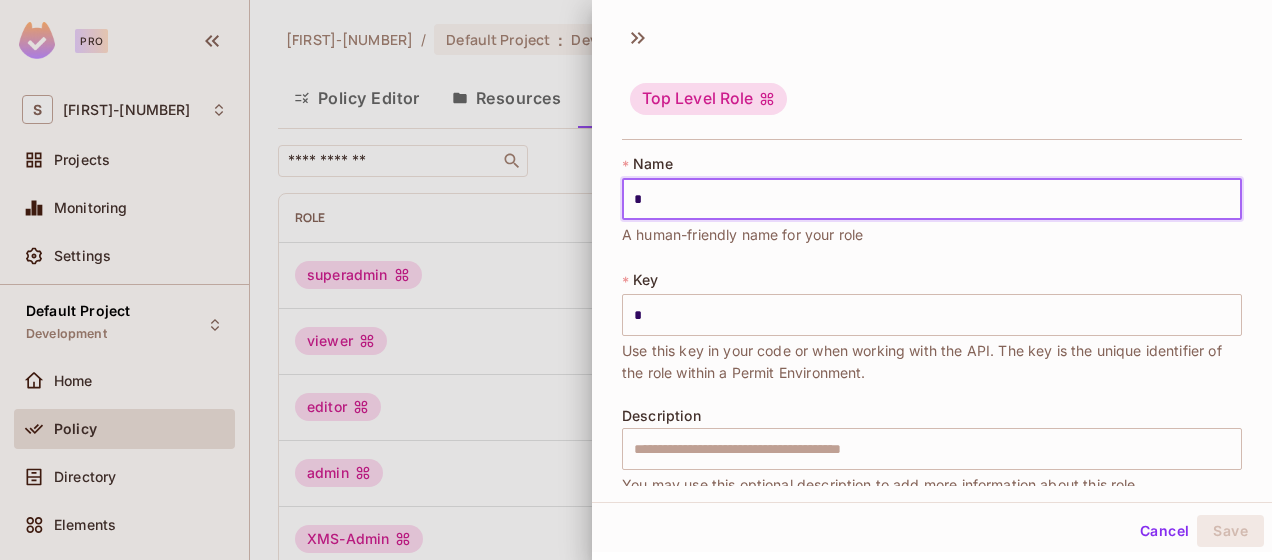 type on "**" 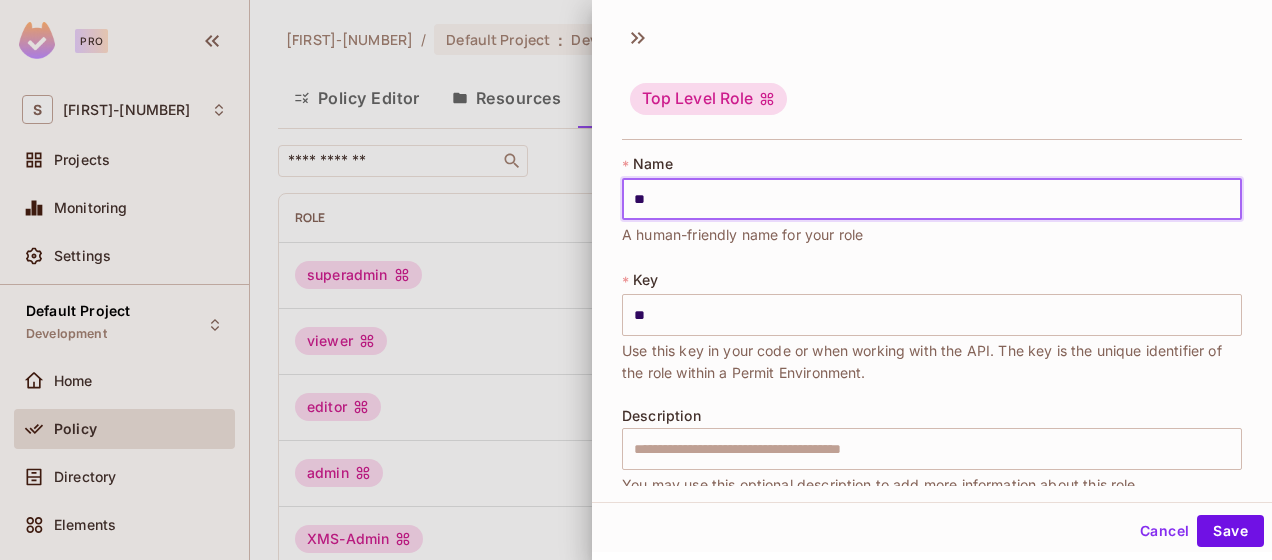 type on "***" 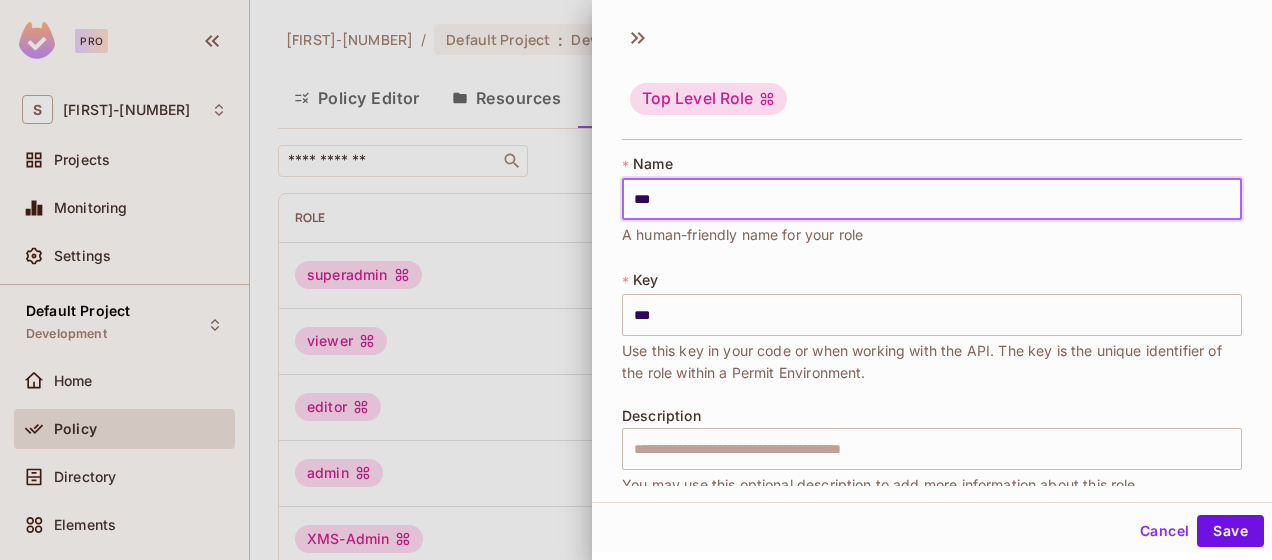 type on "****" 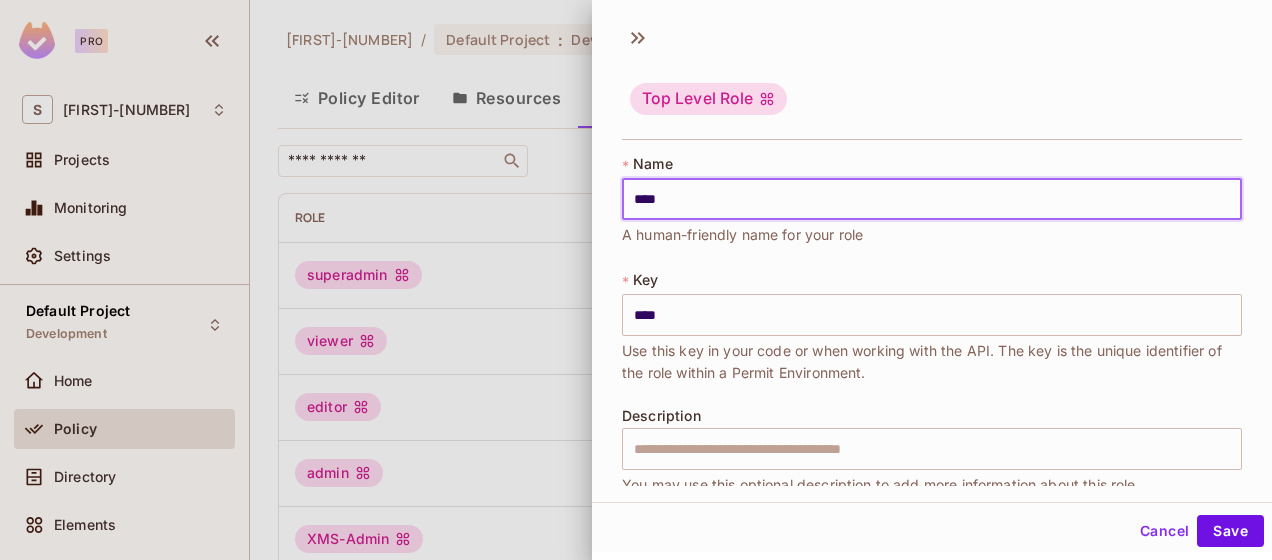 type on "*****" 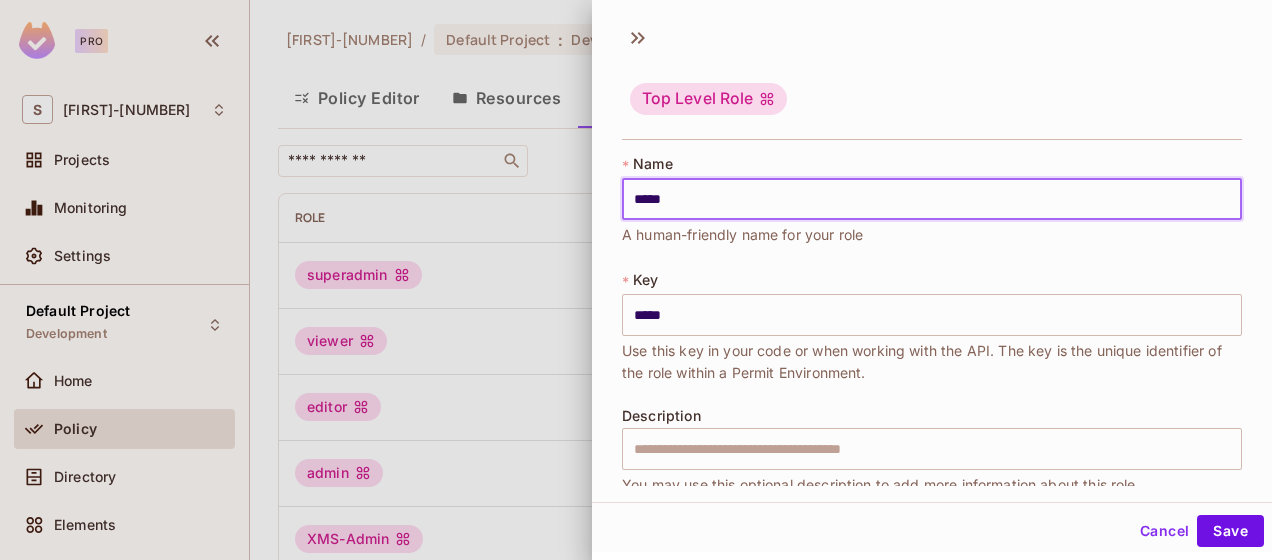 type on "******" 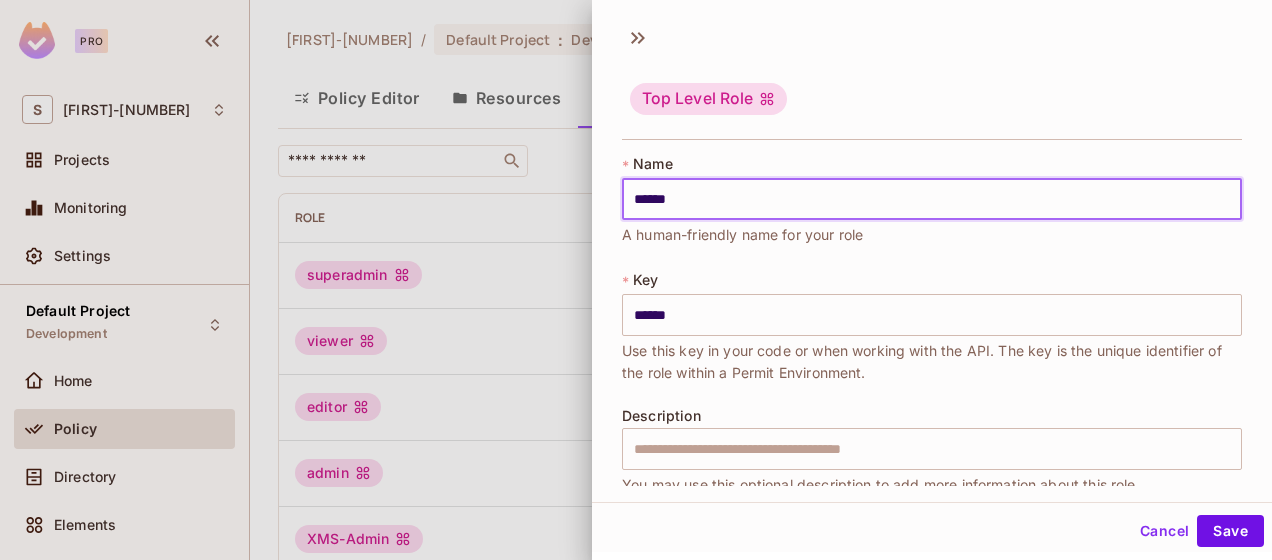 type on "*******" 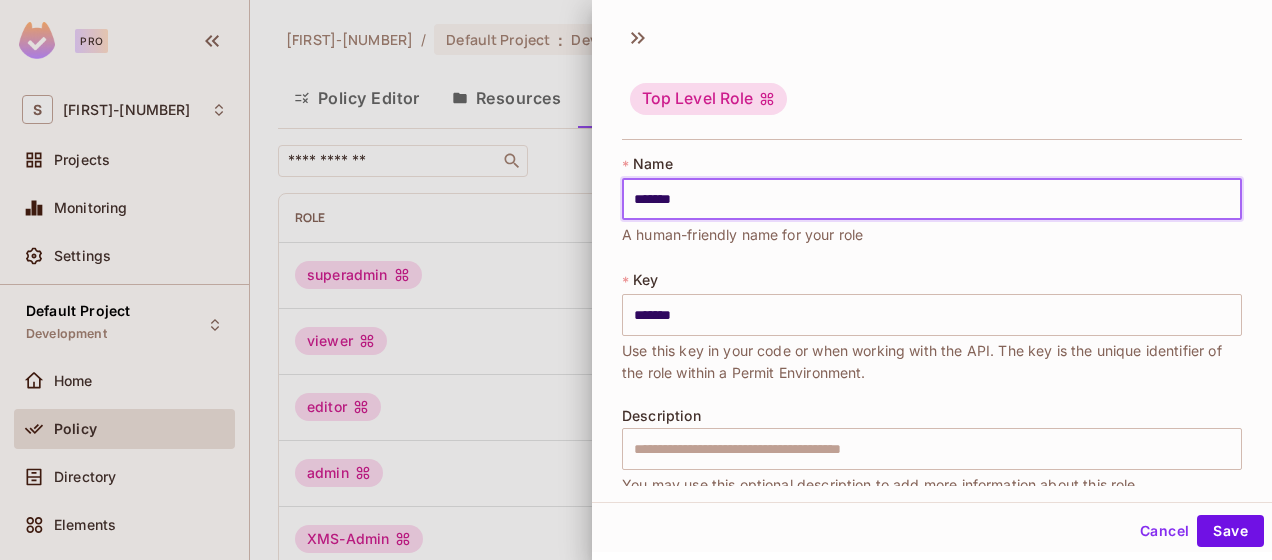 type on "********" 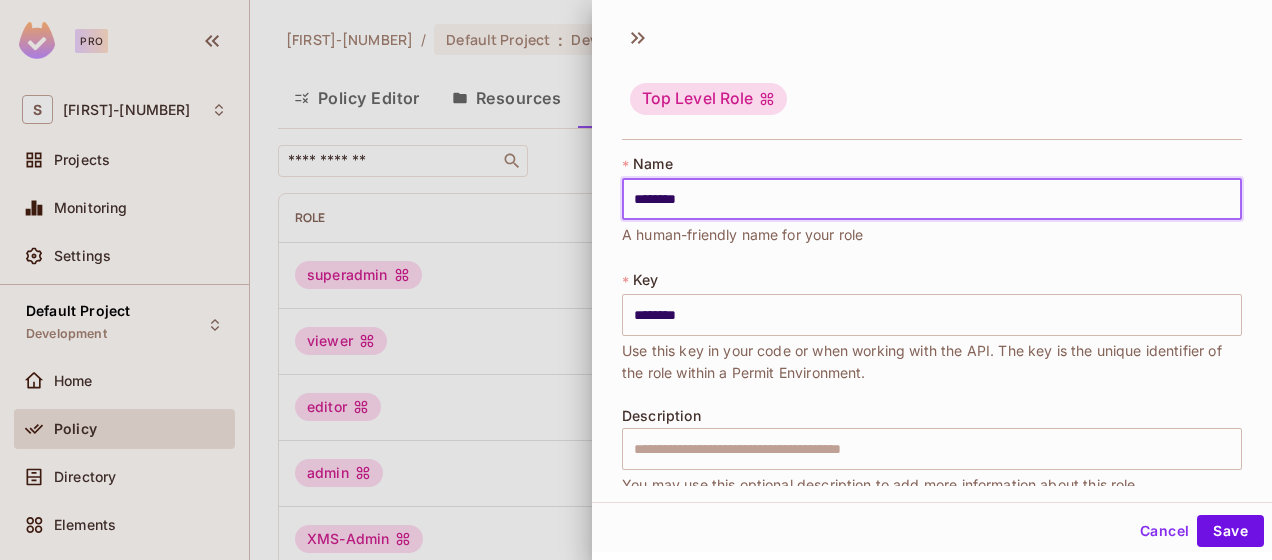 type on "*********" 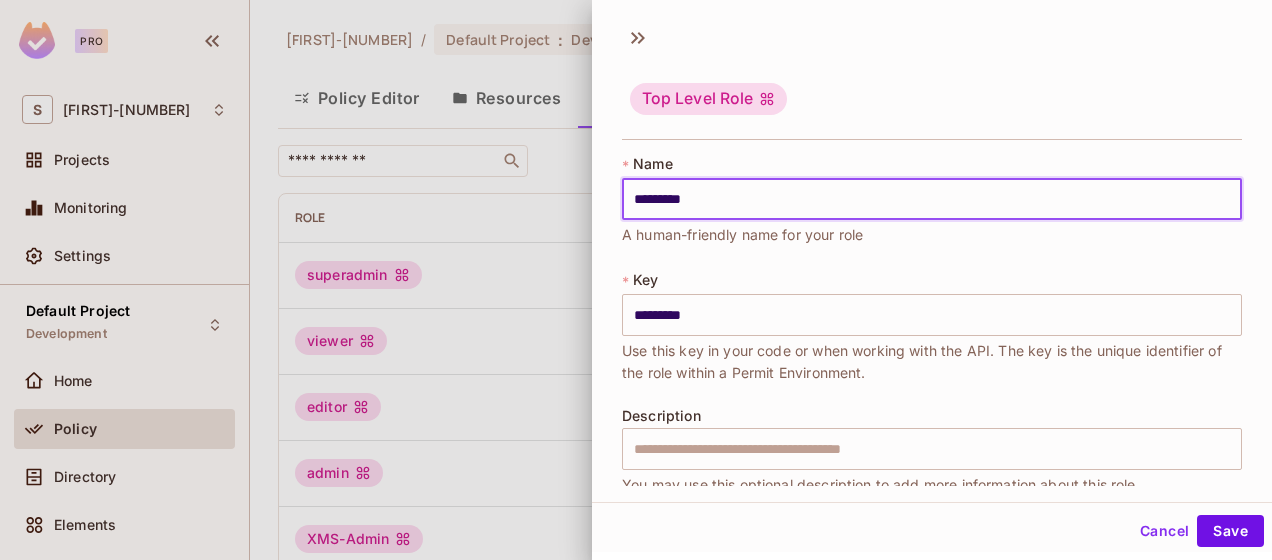 type on "*********" 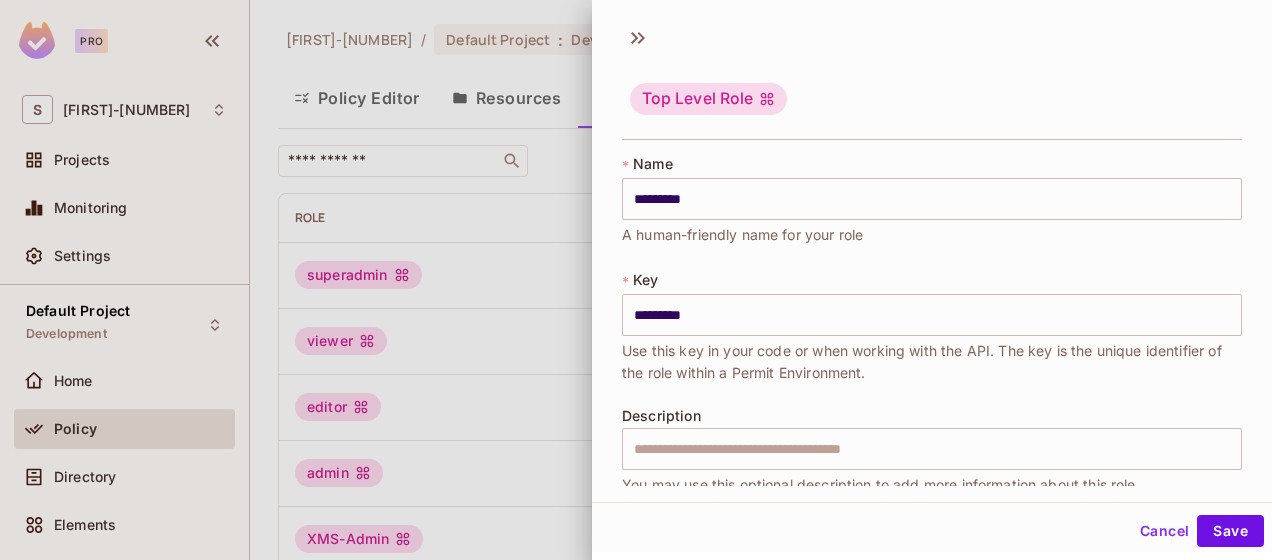 click on "* Key ********* ​ Use this key in your code or when working with the API. The key is the unique identifier of the role within a Permit Environment." at bounding box center (932, 327) 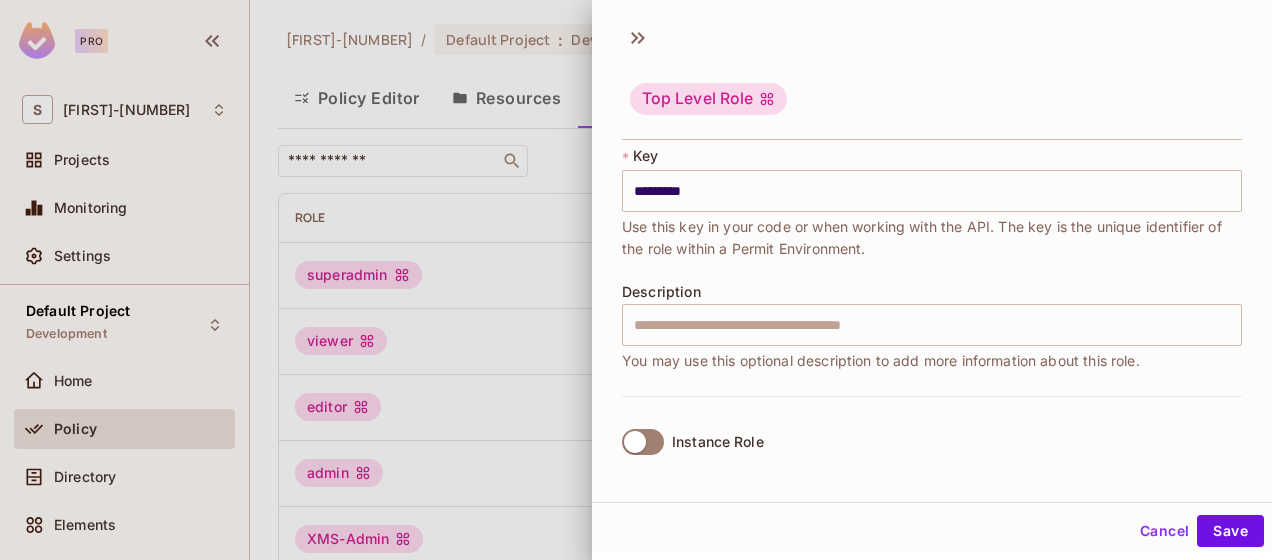 scroll, scrollTop: 124, scrollLeft: 0, axis: vertical 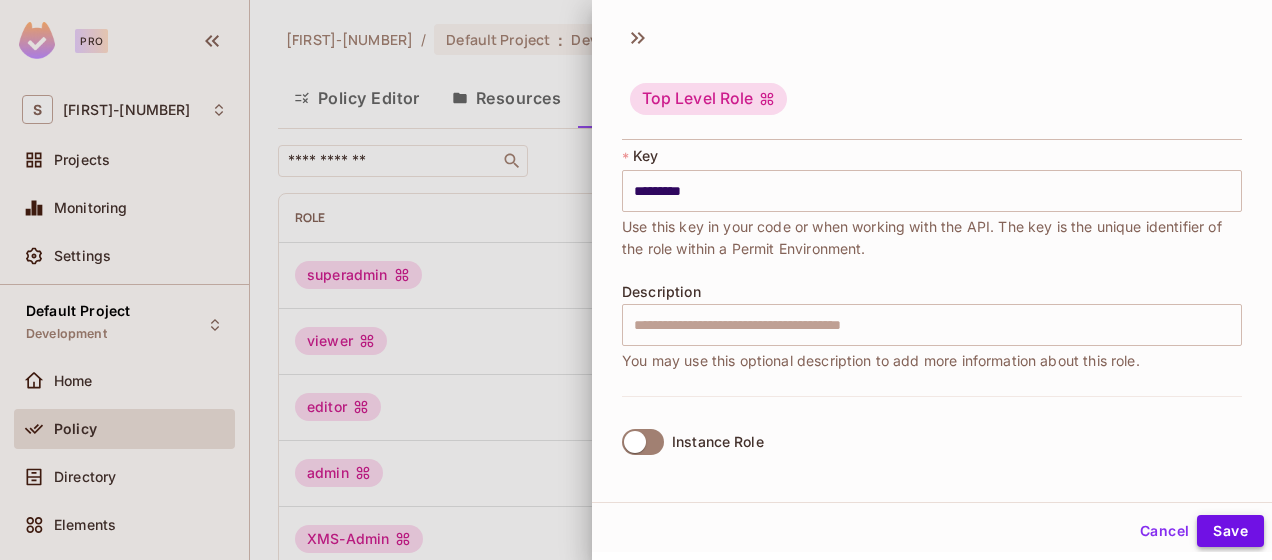 click on "Save" at bounding box center [1230, 531] 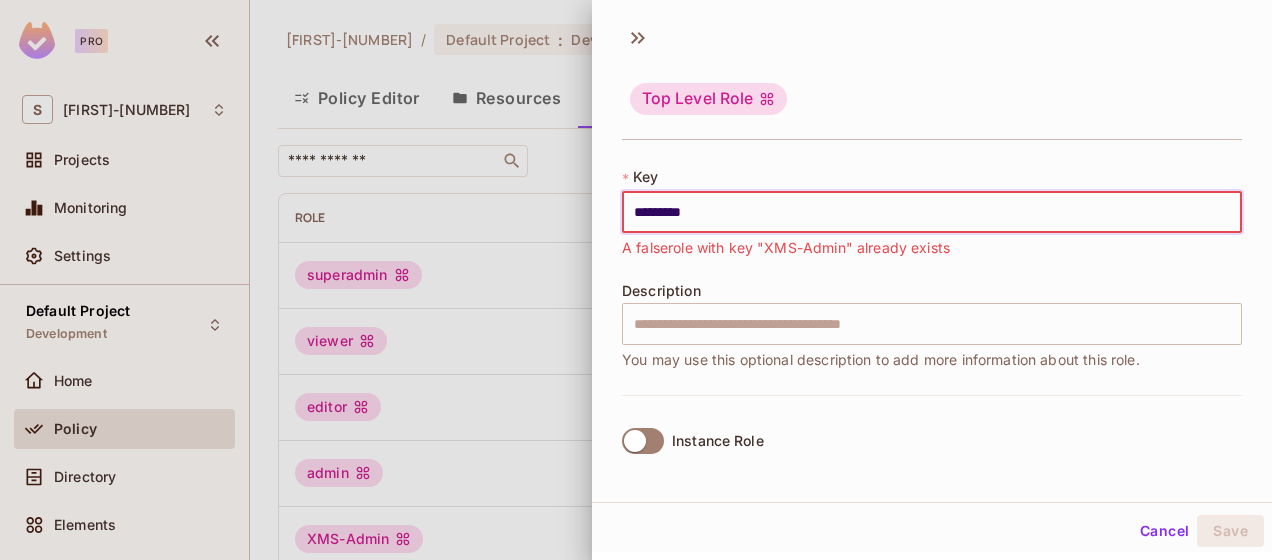 scroll, scrollTop: 102, scrollLeft: 0, axis: vertical 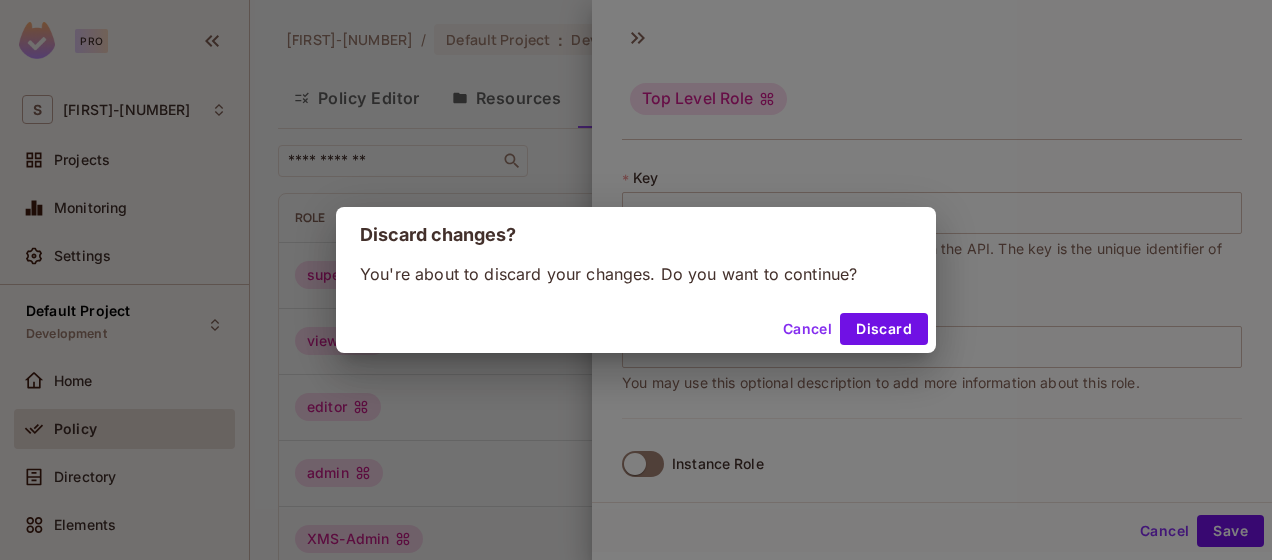 click on "Cancel" at bounding box center [807, 329] 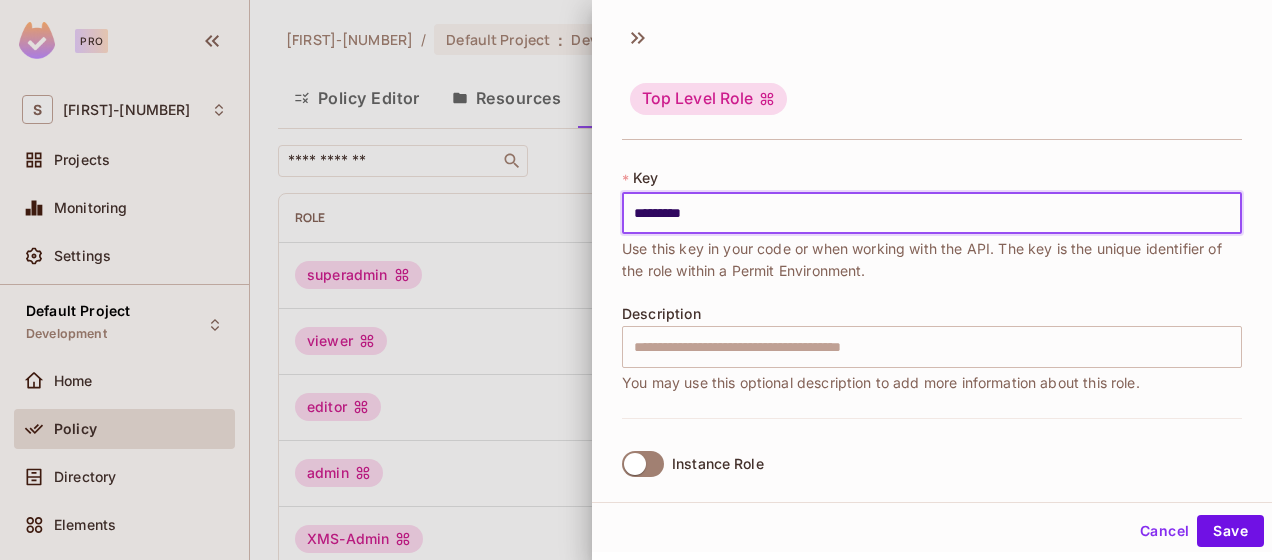 click on "Cancel" at bounding box center [1164, 531] 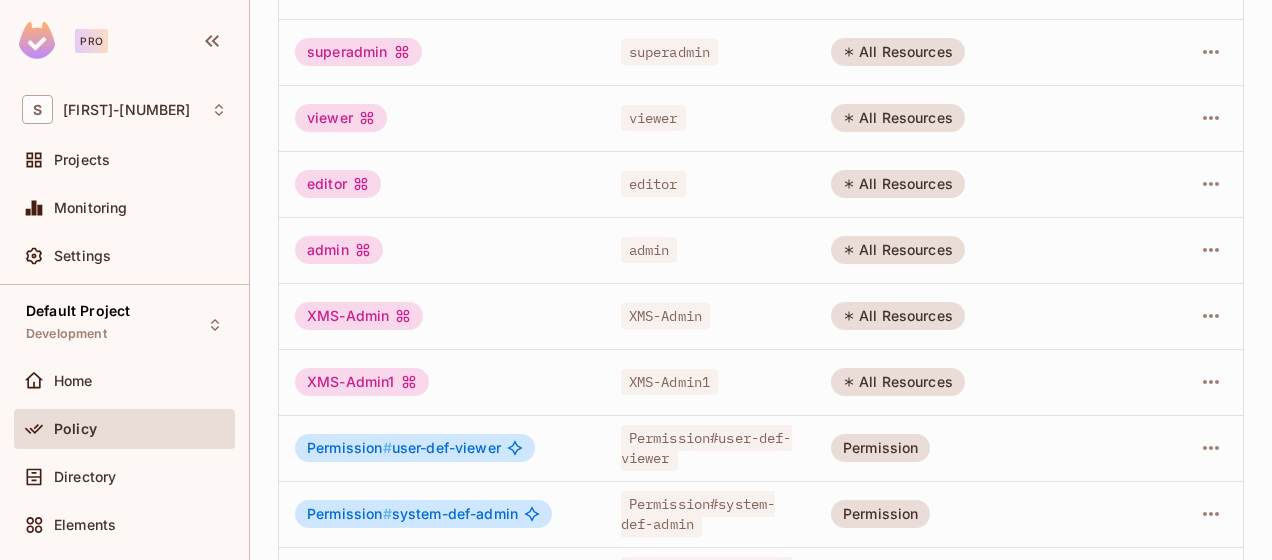 scroll, scrollTop: 224, scrollLeft: 0, axis: vertical 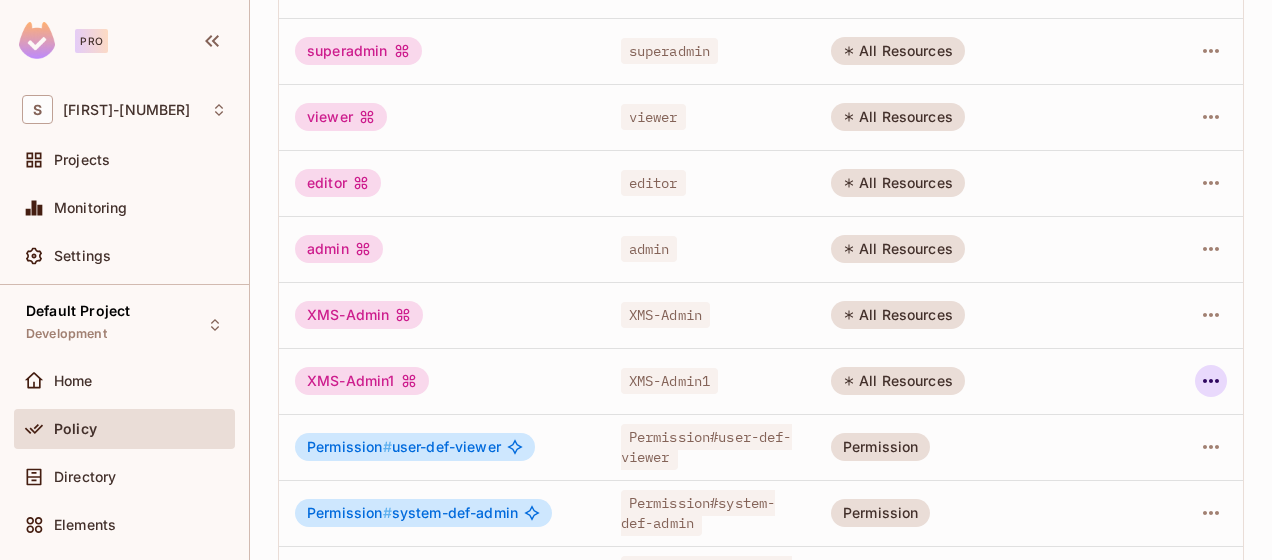click 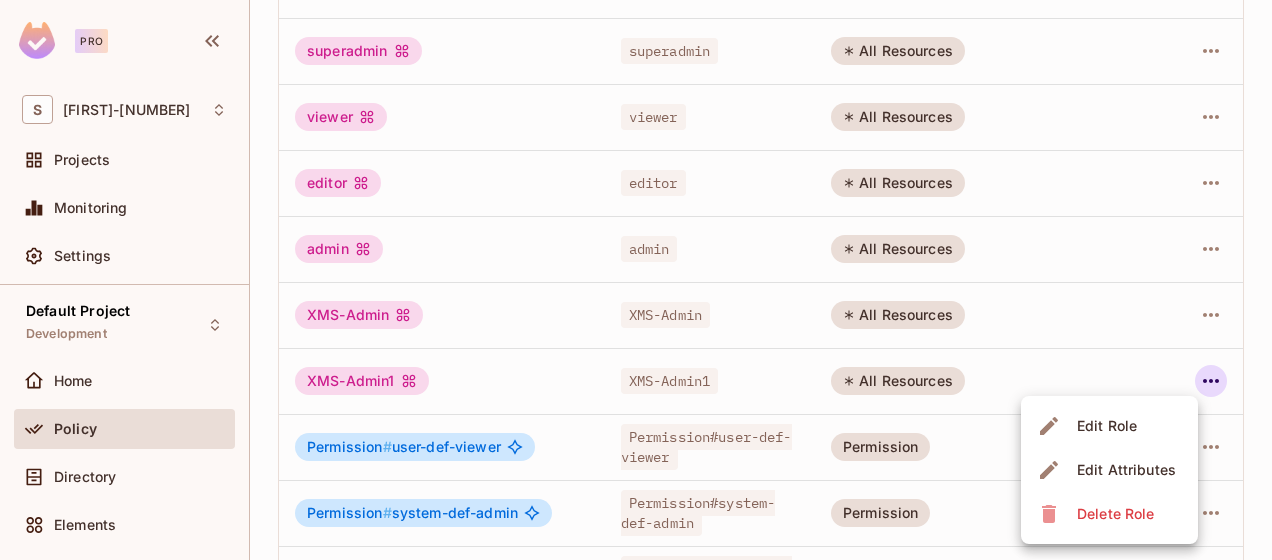 click on "Edit Role" at bounding box center (1107, 426) 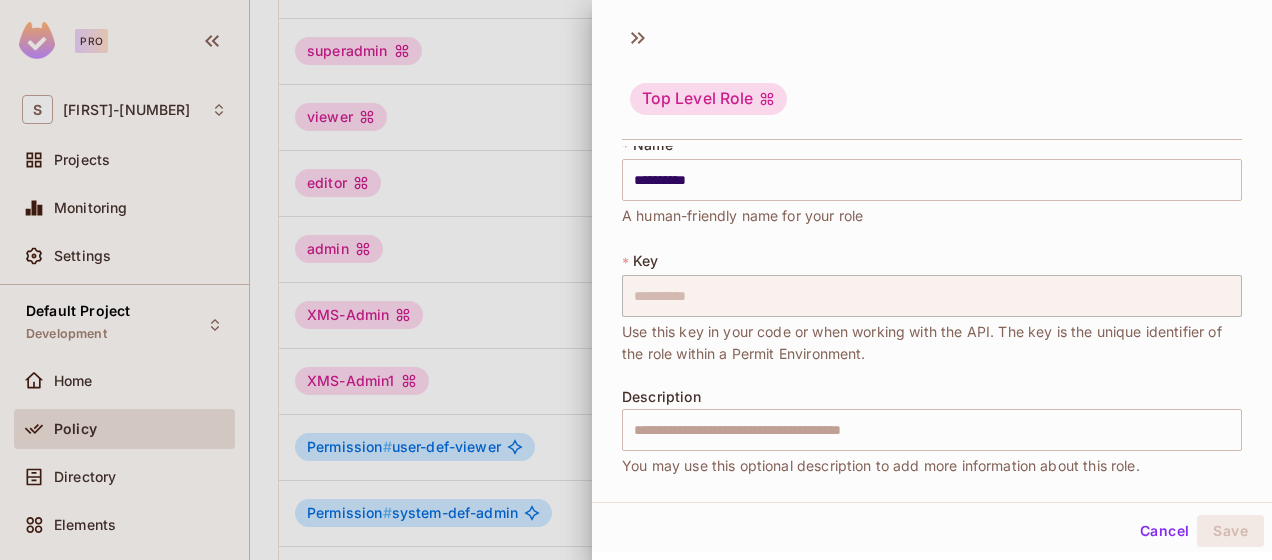 scroll, scrollTop: 13, scrollLeft: 0, axis: vertical 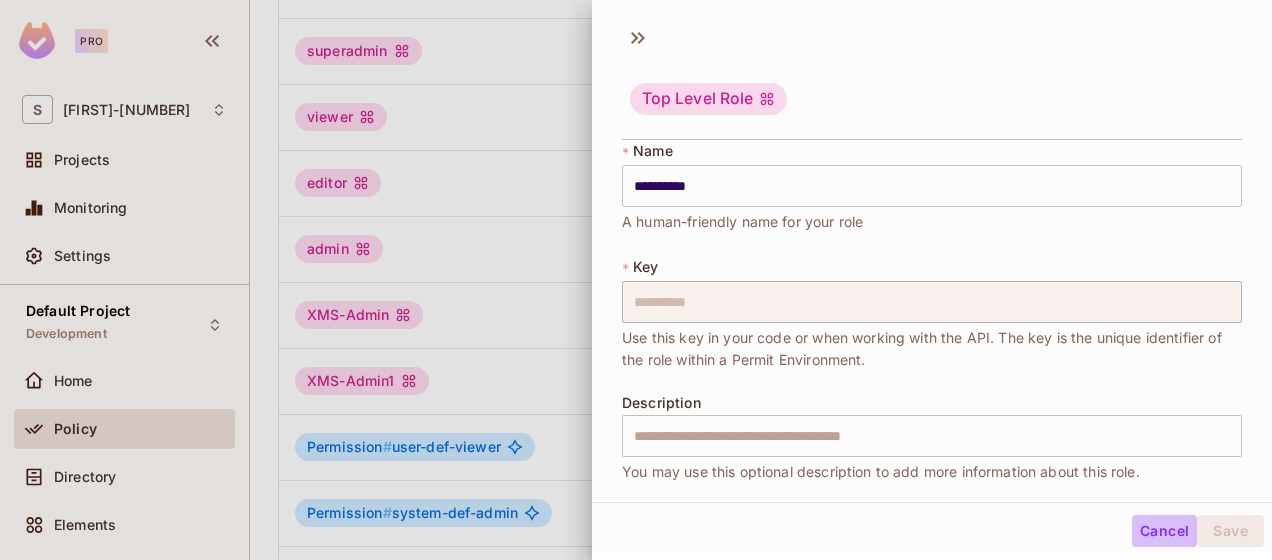 click on "Cancel" at bounding box center [1164, 531] 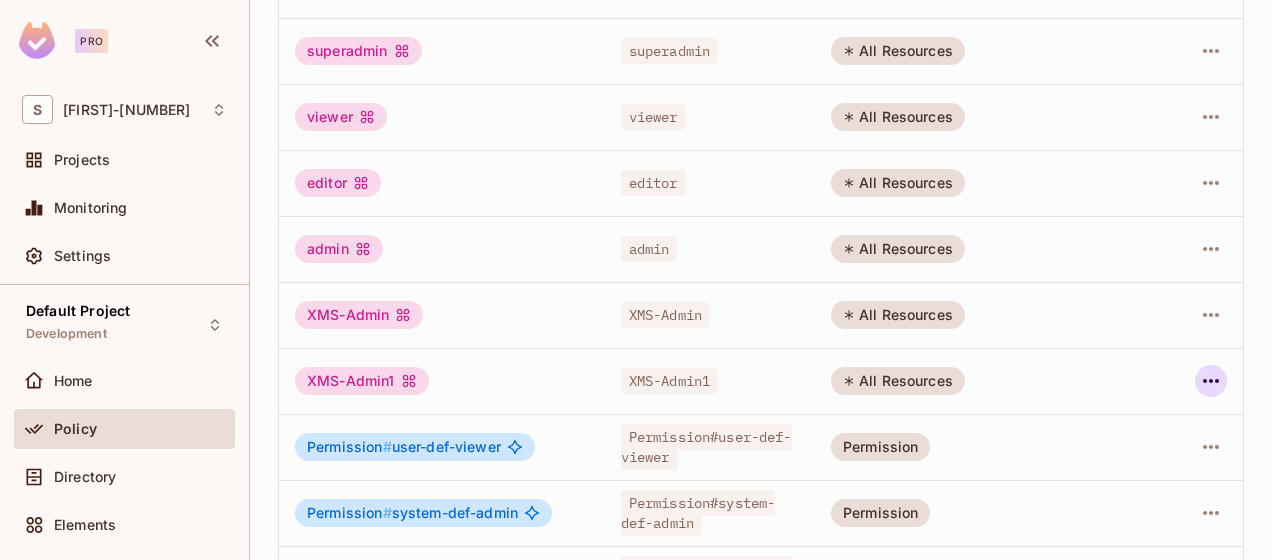 click 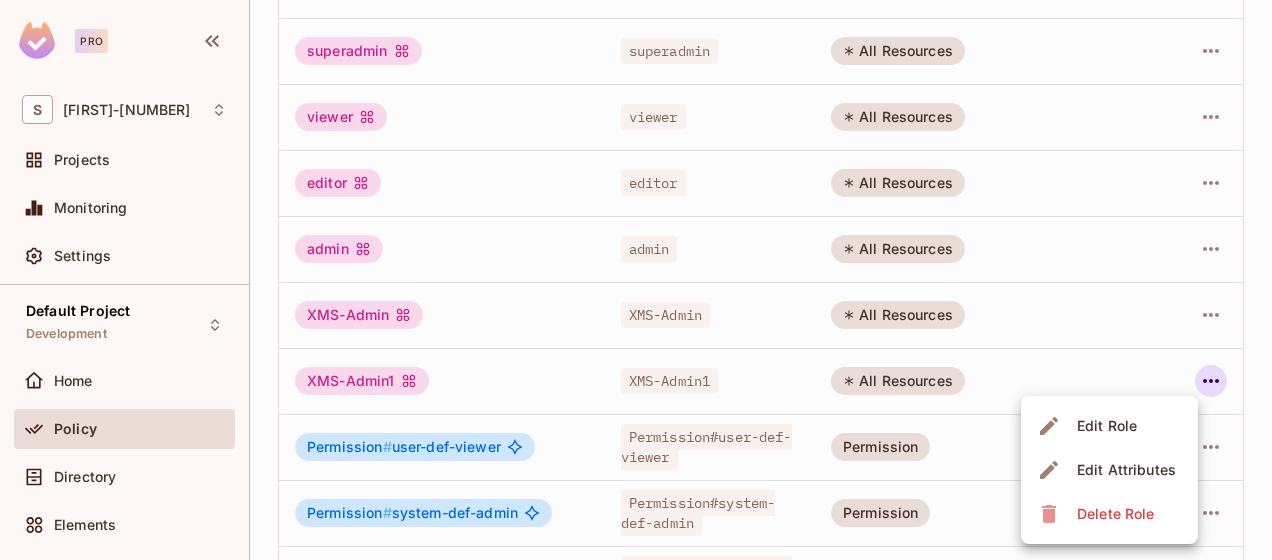 click on "Delete Role" at bounding box center [1115, 514] 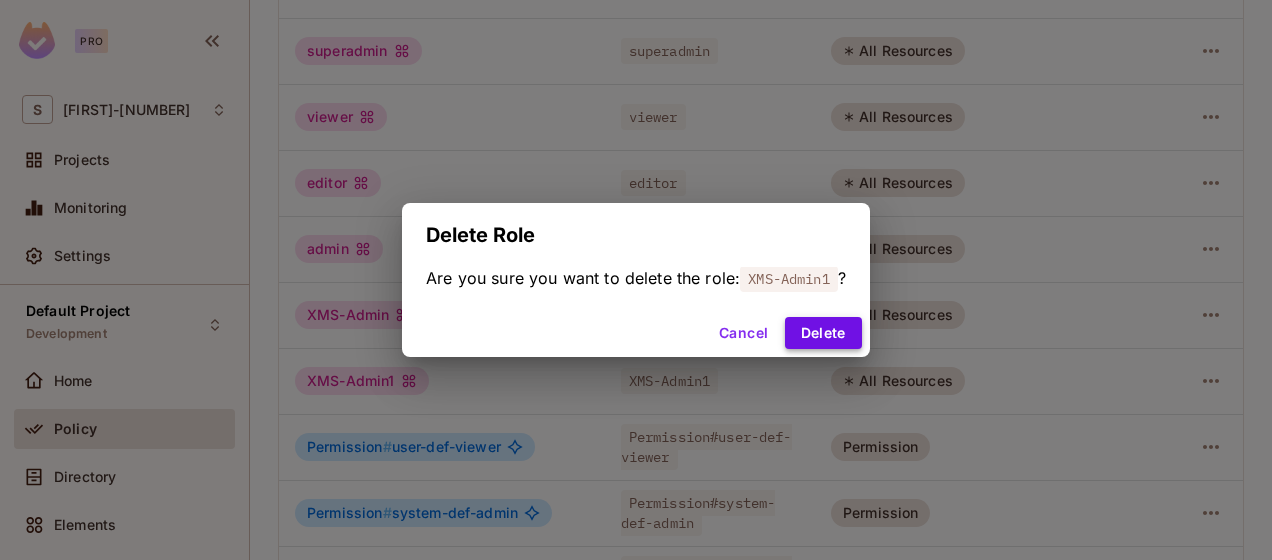 click on "Delete" at bounding box center [823, 333] 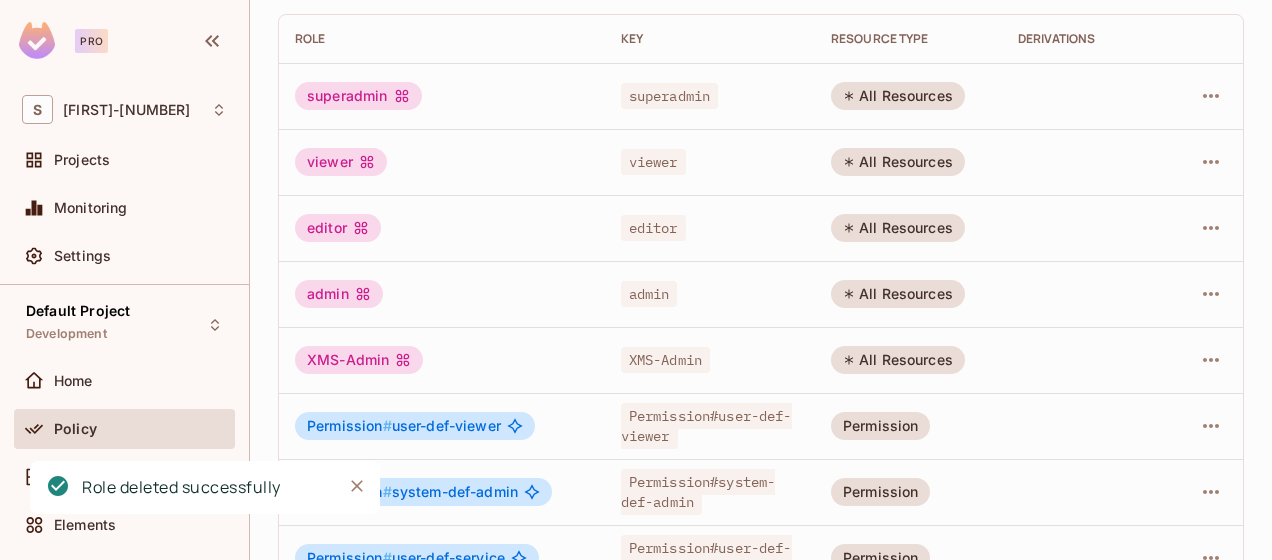 scroll, scrollTop: 0, scrollLeft: 0, axis: both 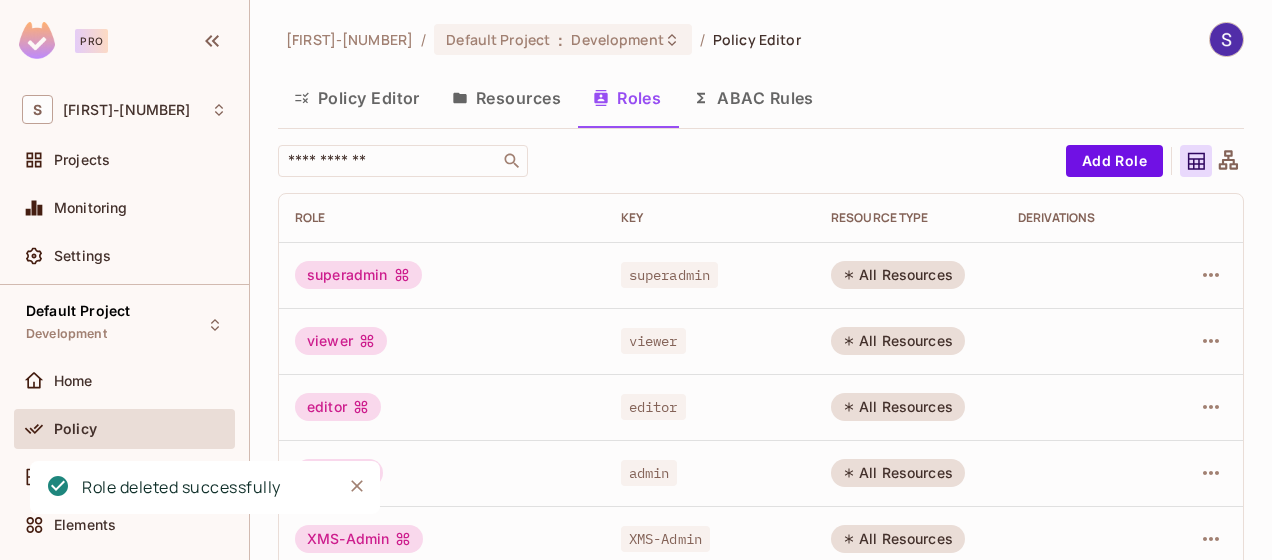 click on "Resources" at bounding box center (506, 98) 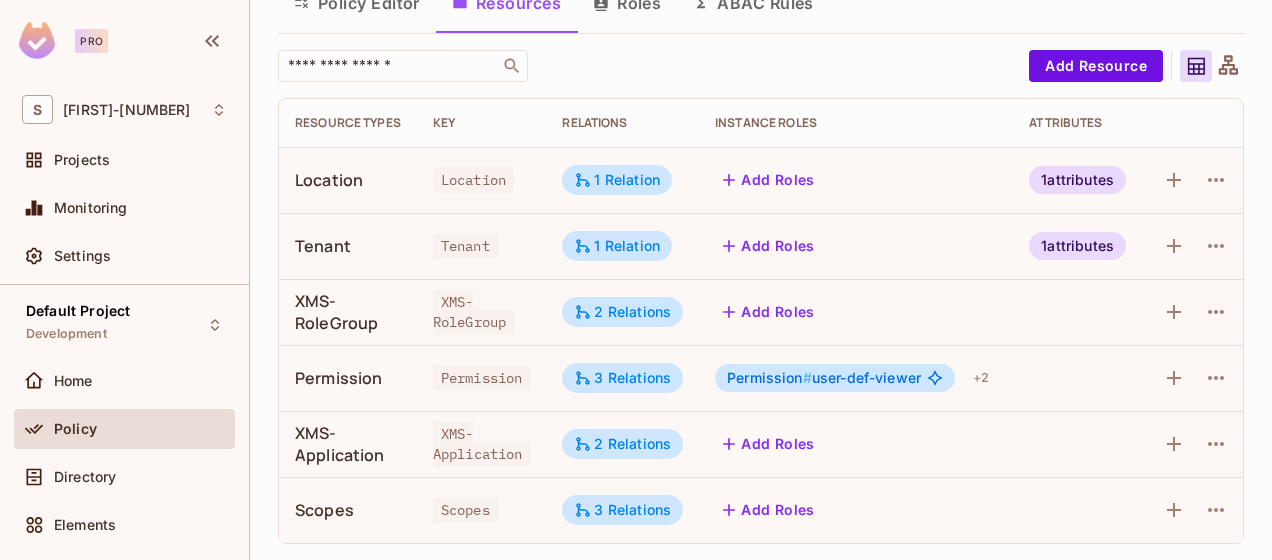scroll, scrollTop: 107, scrollLeft: 0, axis: vertical 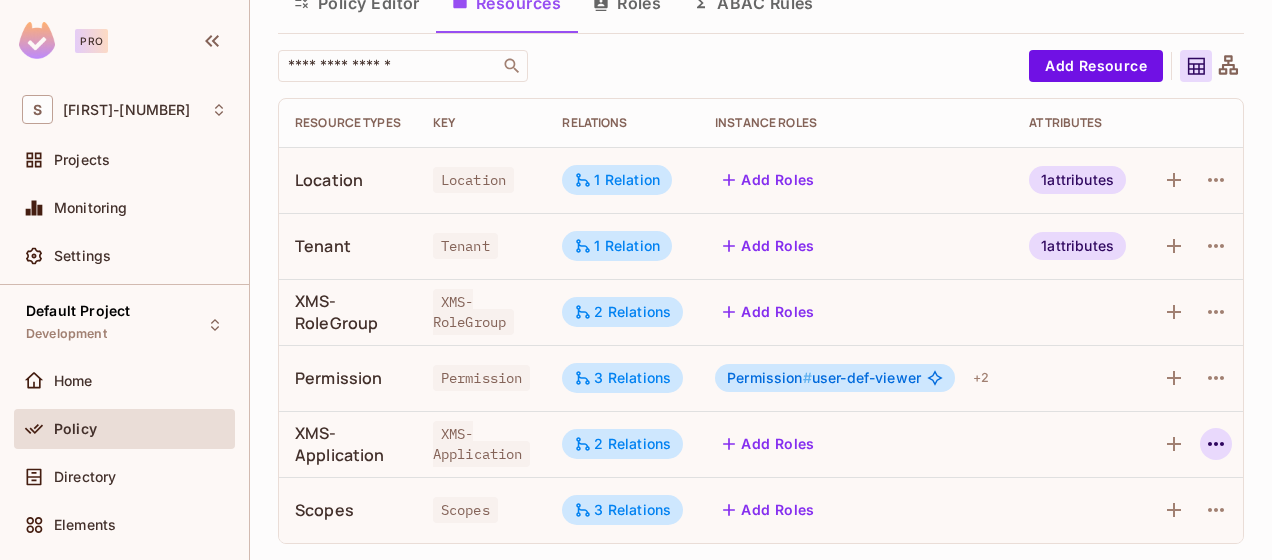 click 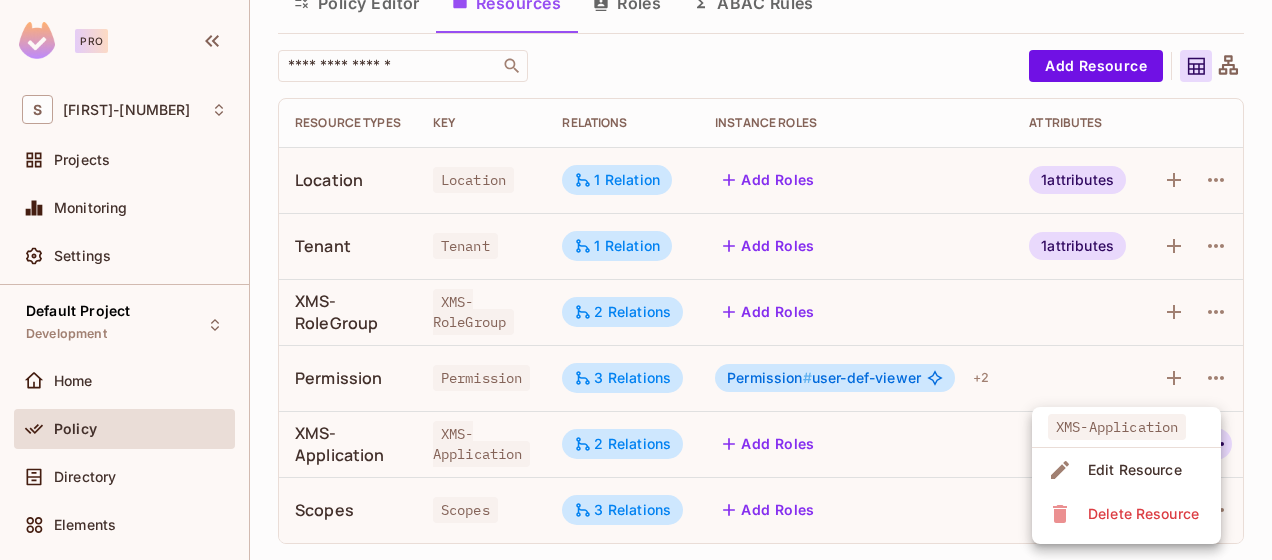 click on "Edit Resource" at bounding box center (1135, 470) 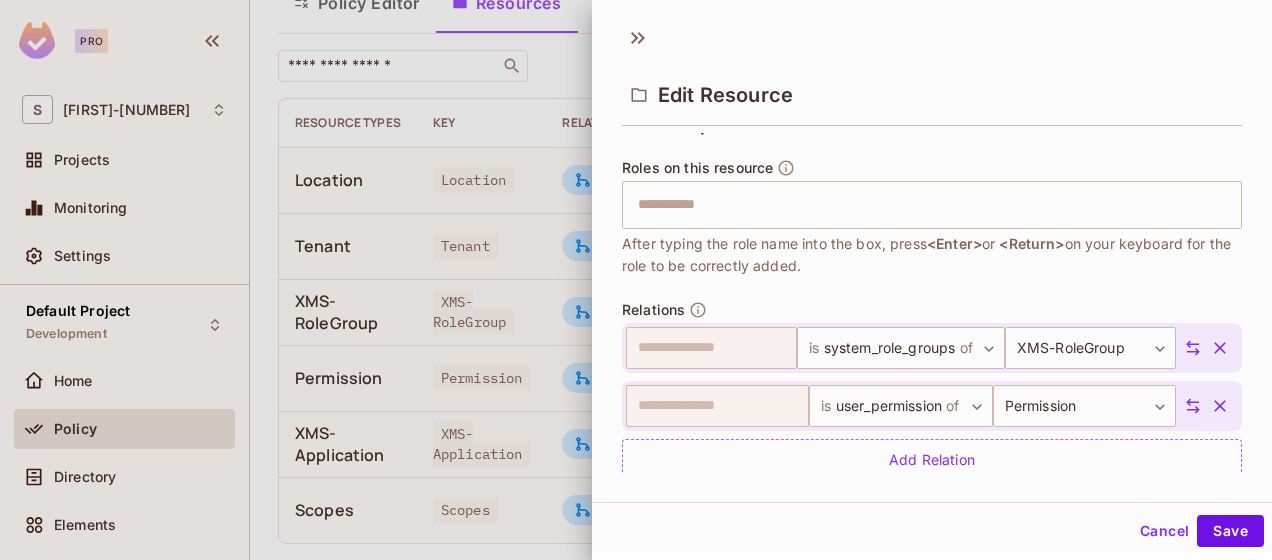 scroll, scrollTop: 624, scrollLeft: 0, axis: vertical 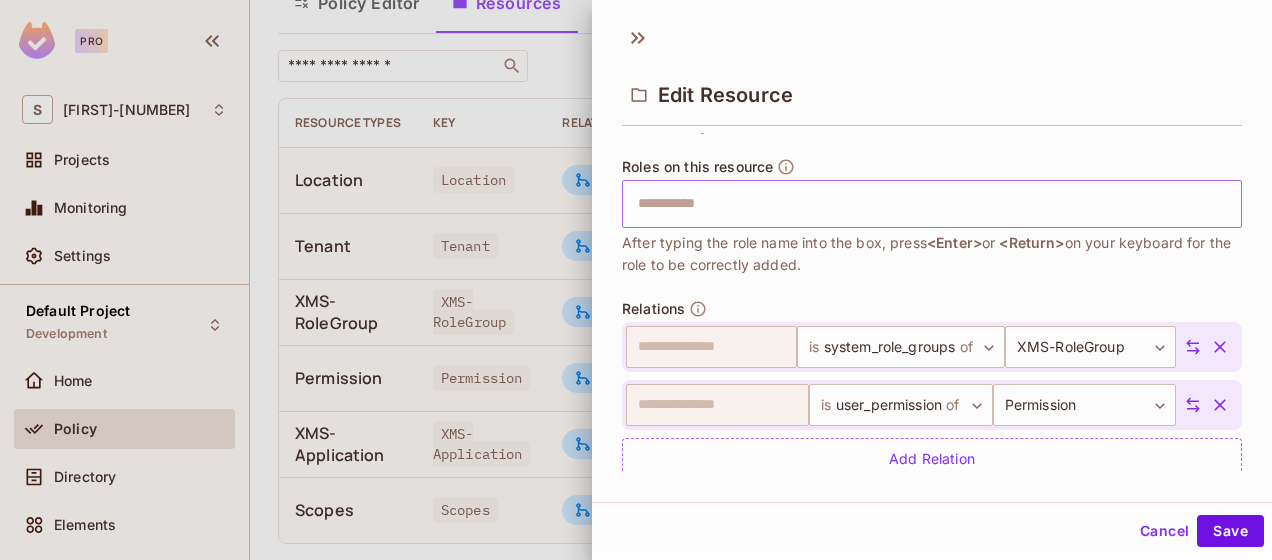 click at bounding box center (929, 204) 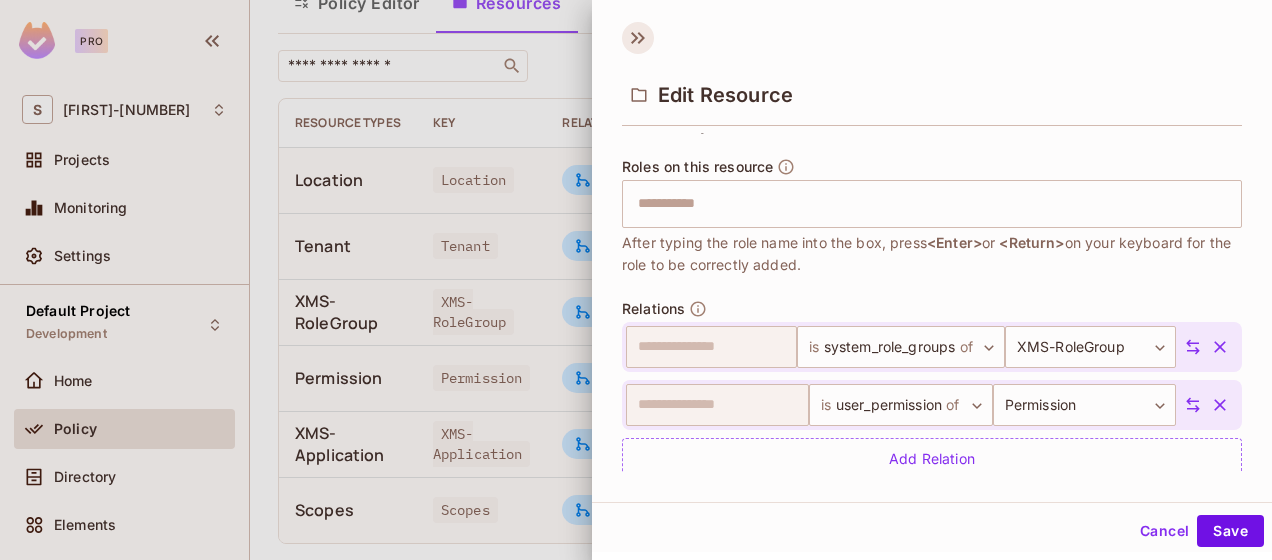 click 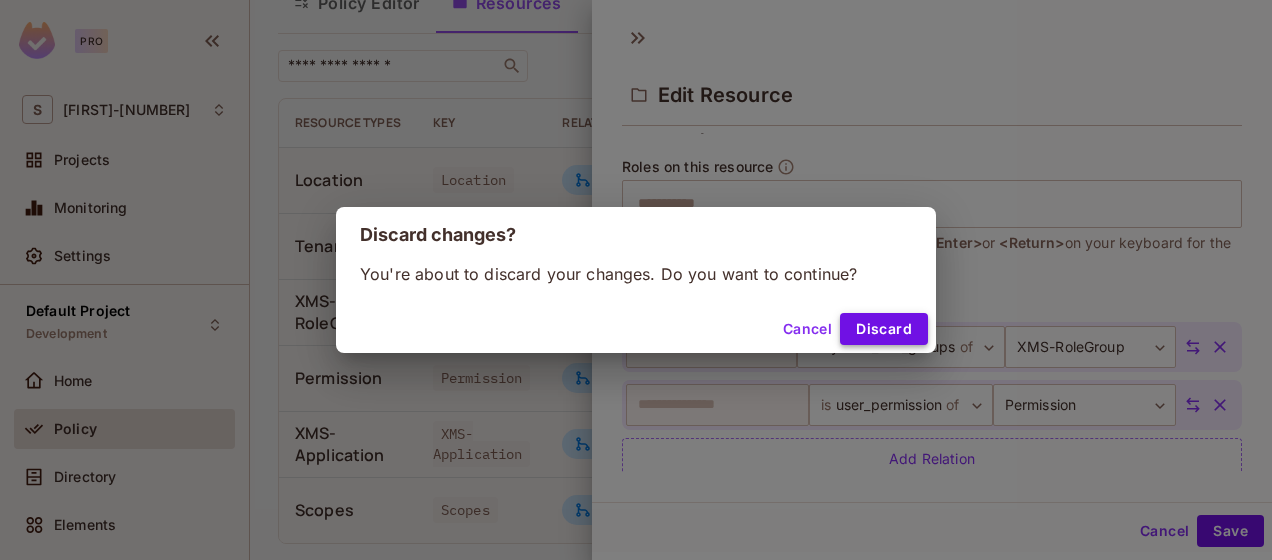 click on "Discard" at bounding box center [884, 329] 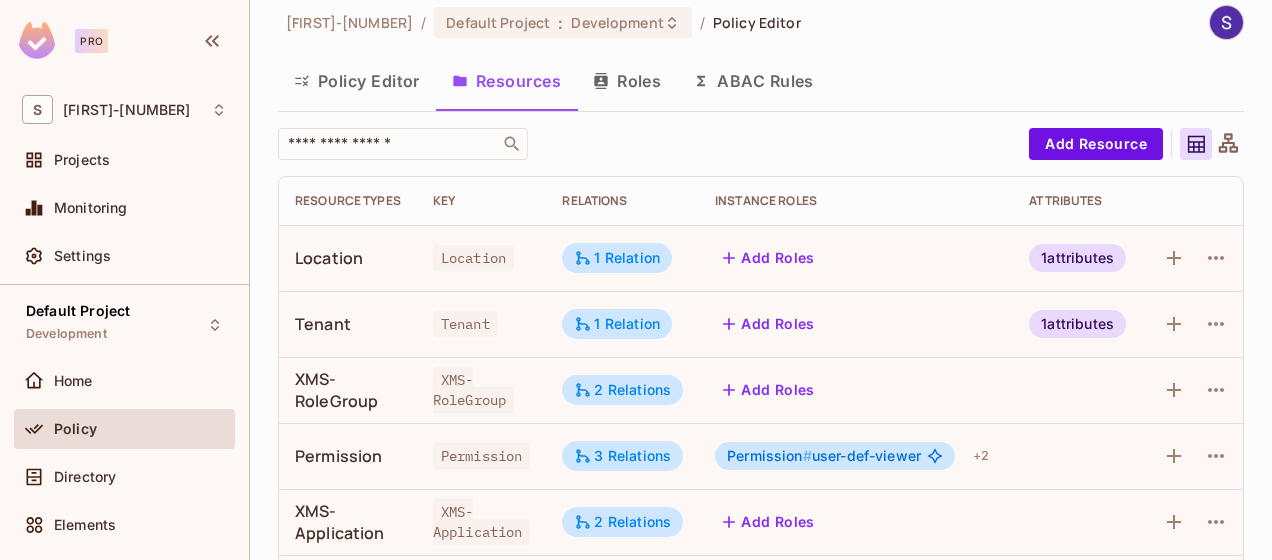 scroll, scrollTop: 0, scrollLeft: 0, axis: both 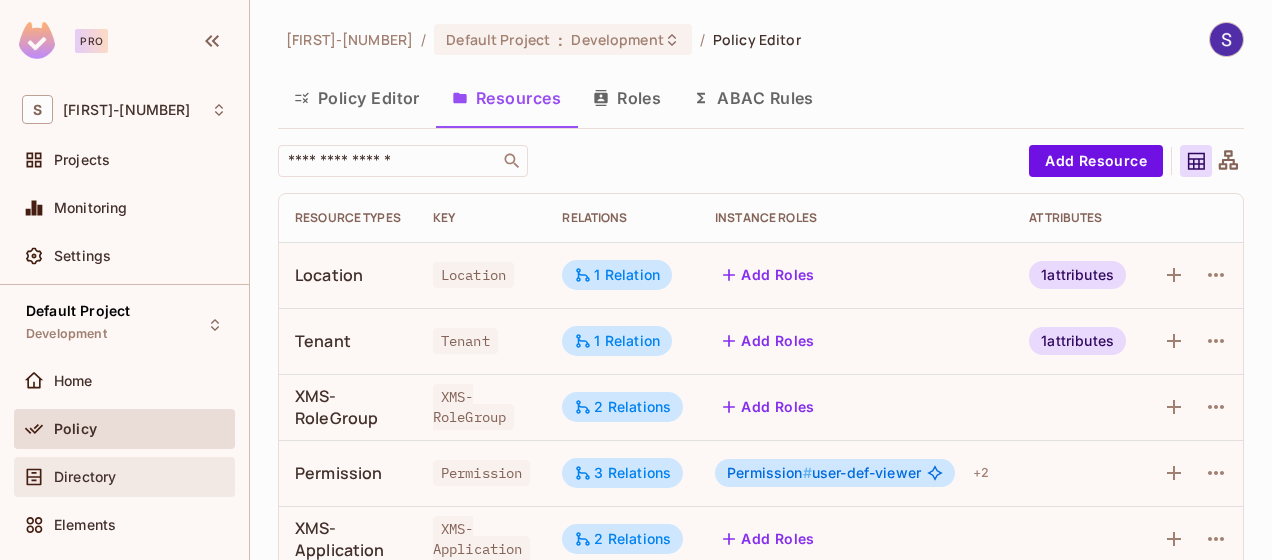 click on "Directory" at bounding box center [85, 477] 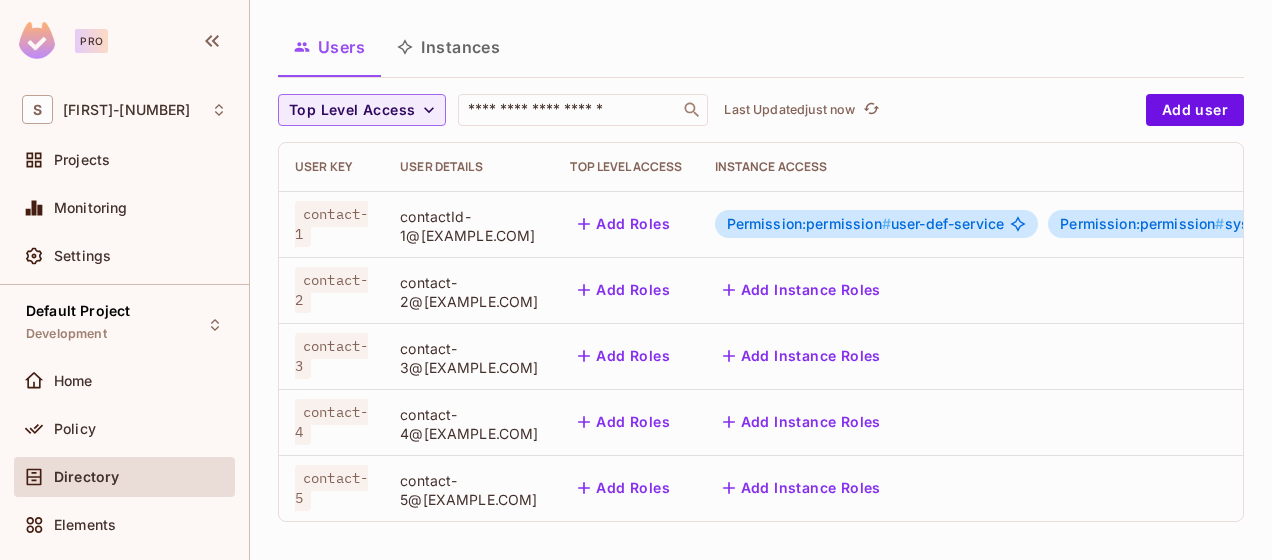 scroll, scrollTop: 0, scrollLeft: 0, axis: both 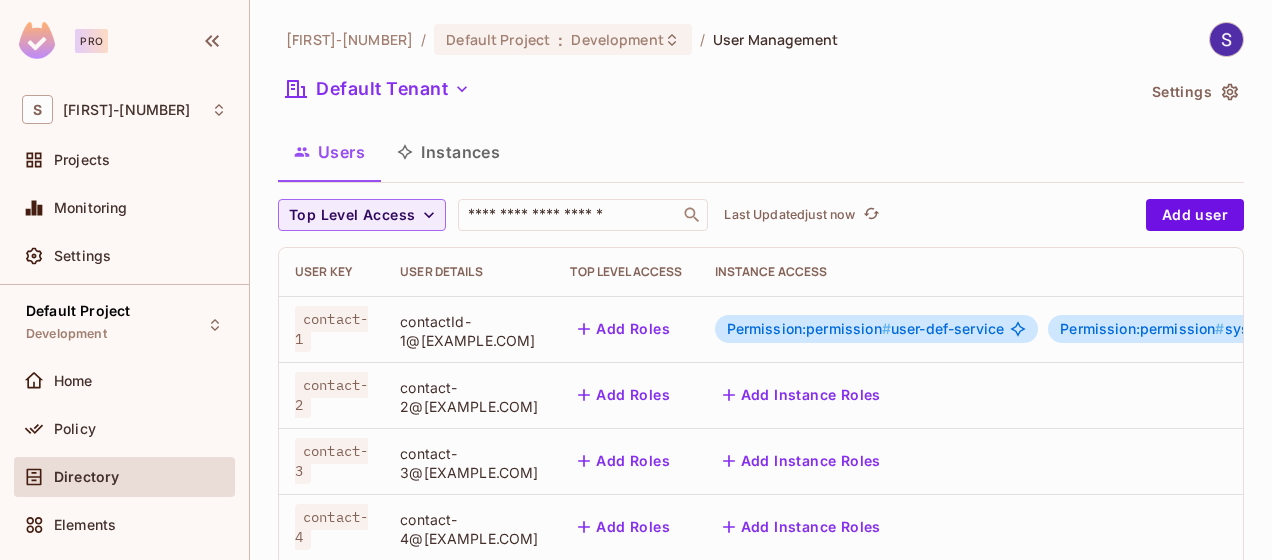 click on "Instances" at bounding box center (448, 152) 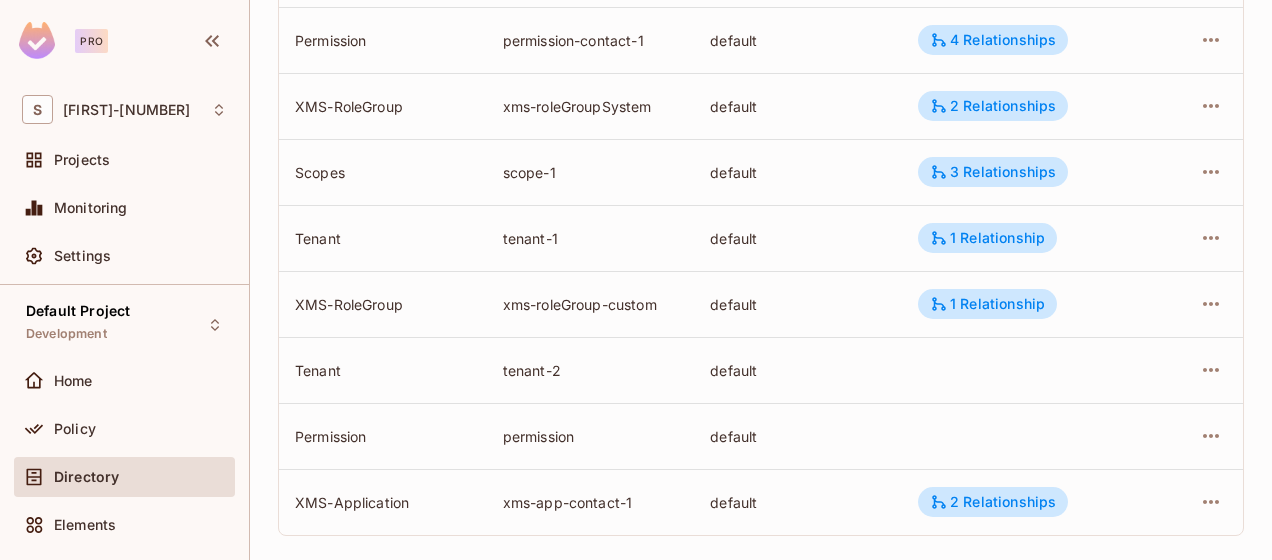 scroll, scrollTop: 374, scrollLeft: 0, axis: vertical 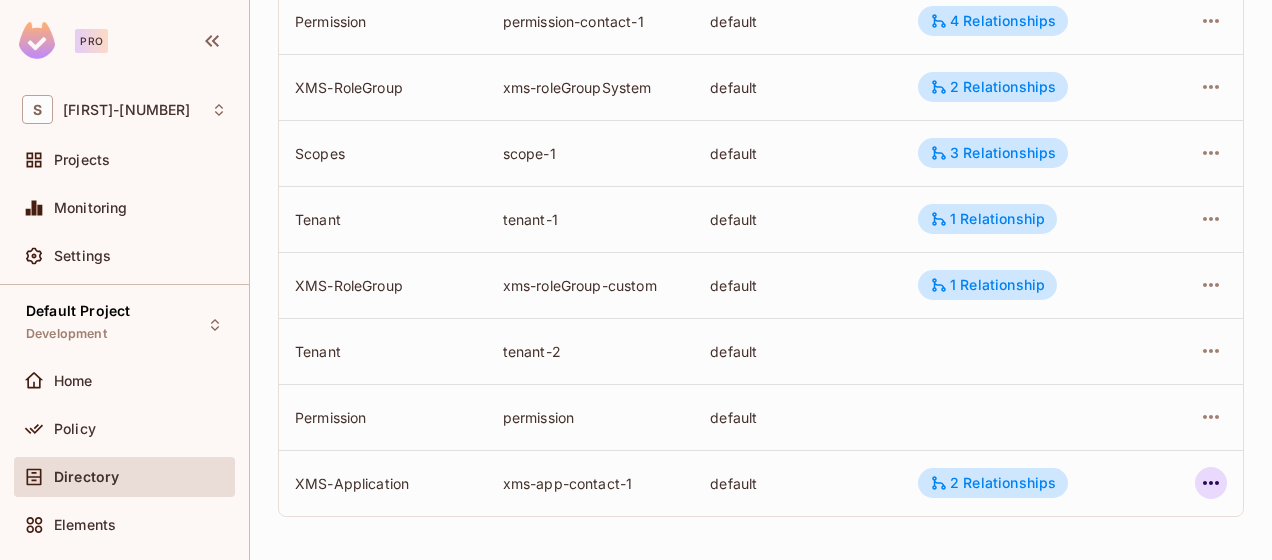 click 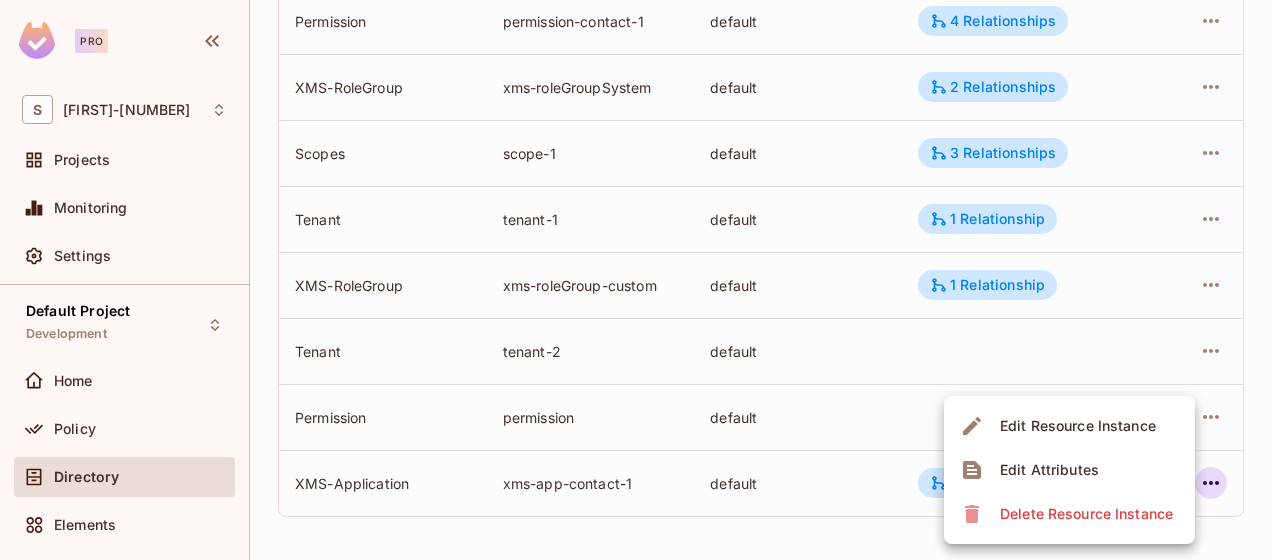 click at bounding box center [636, 280] 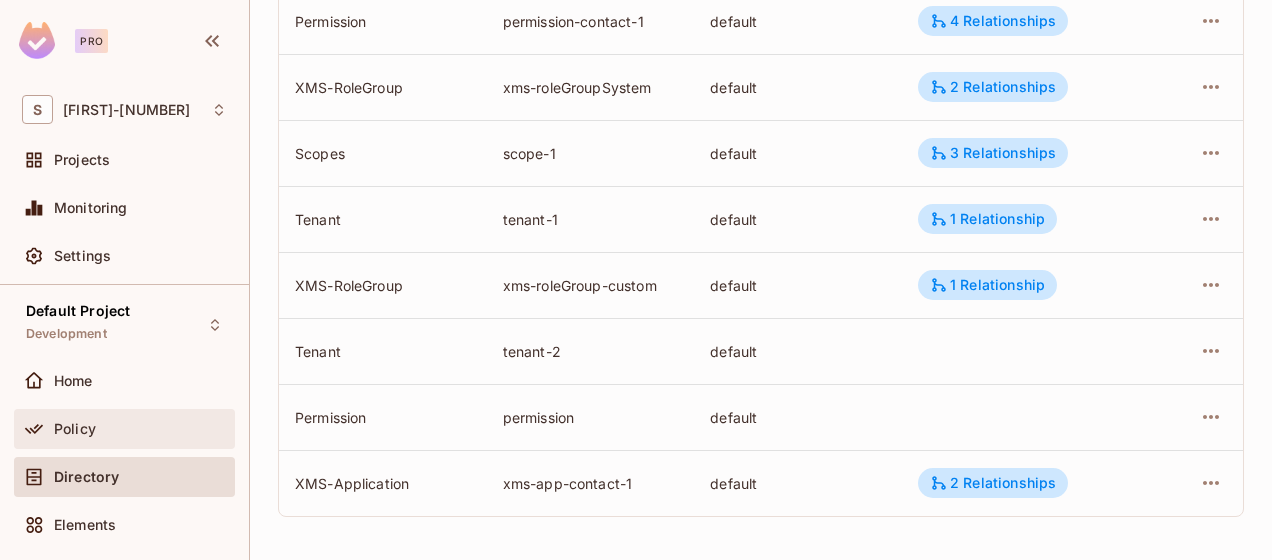 click on "Policy" at bounding box center (75, 429) 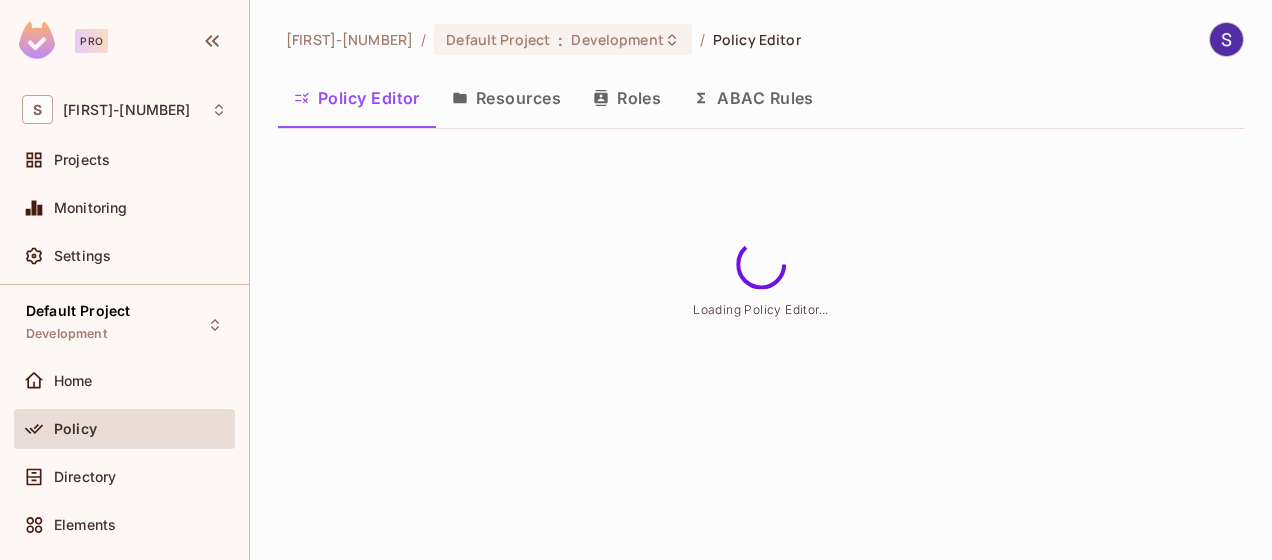 scroll, scrollTop: 0, scrollLeft: 0, axis: both 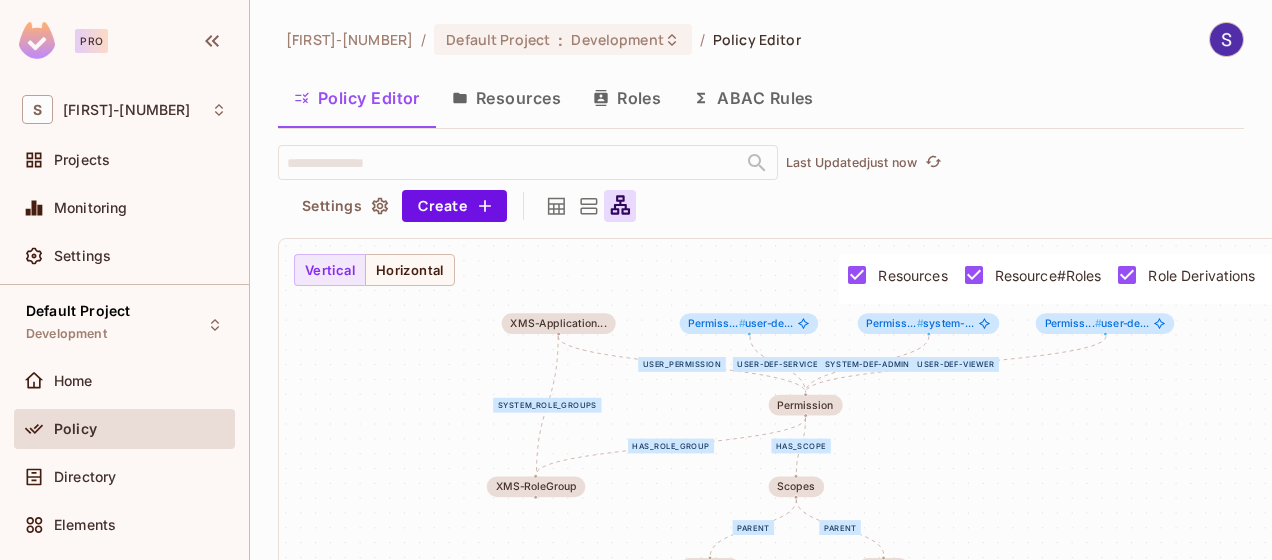 click on "Roles" at bounding box center (627, 98) 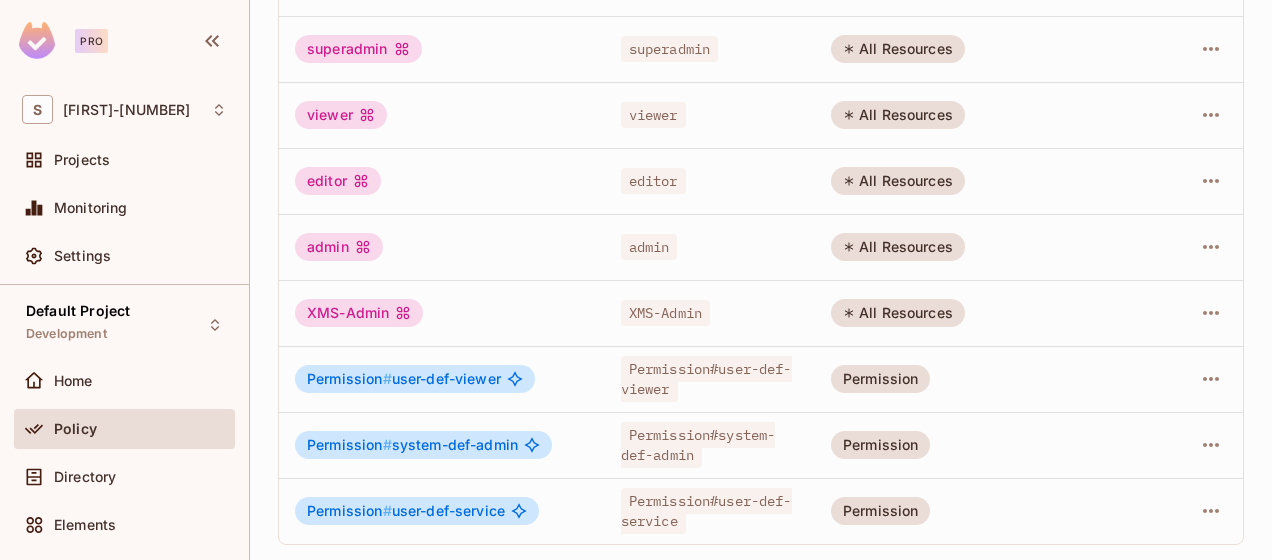 scroll, scrollTop: 225, scrollLeft: 0, axis: vertical 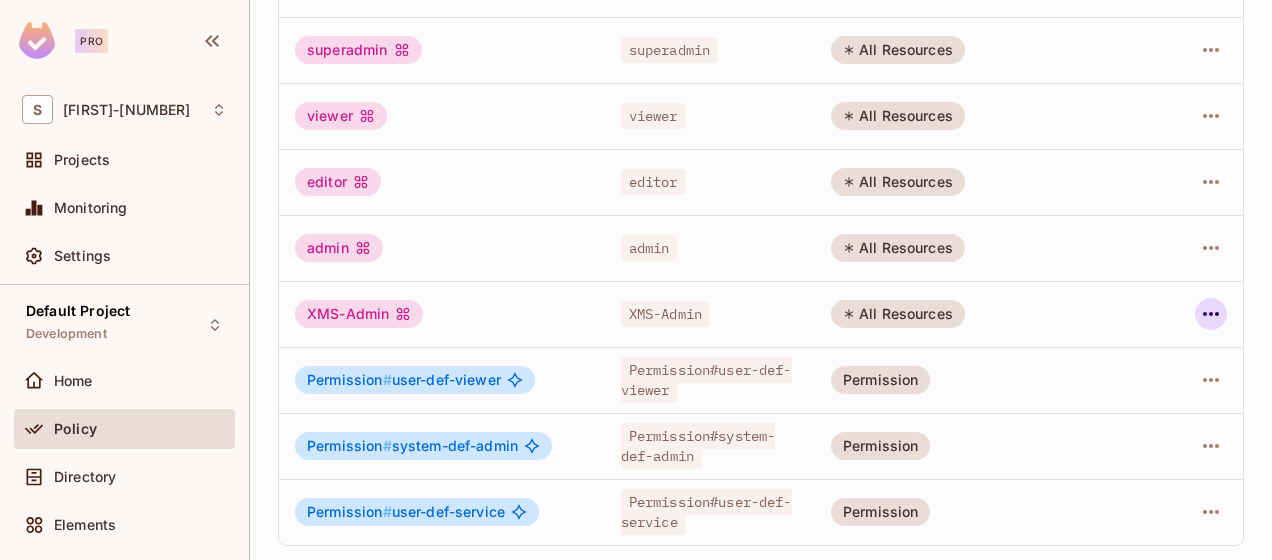 click 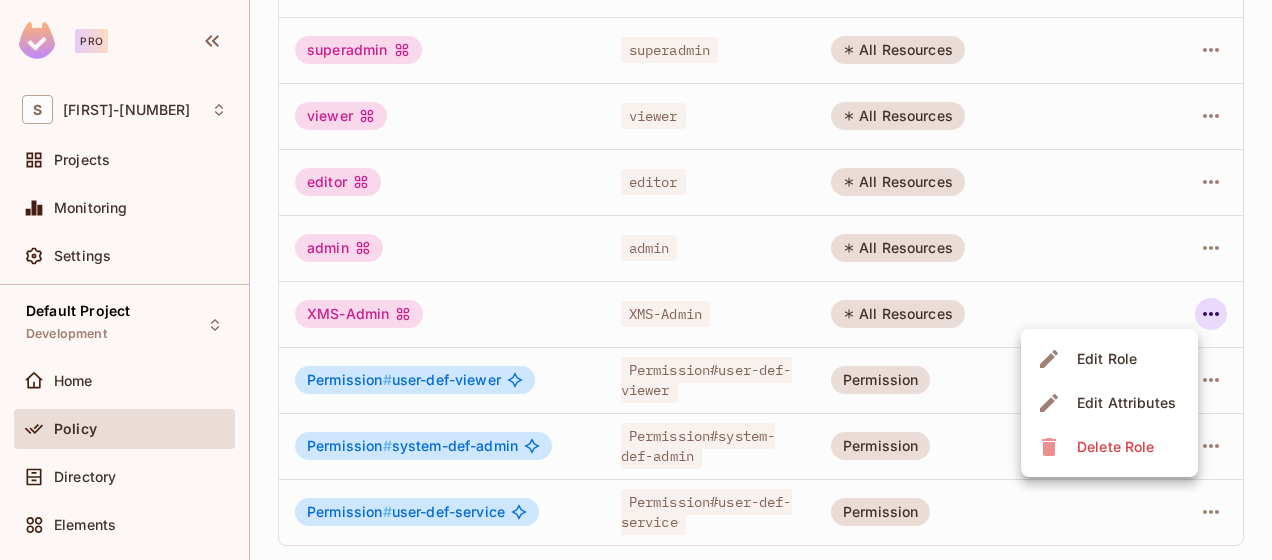 click on "Edit Role" at bounding box center (1107, 359) 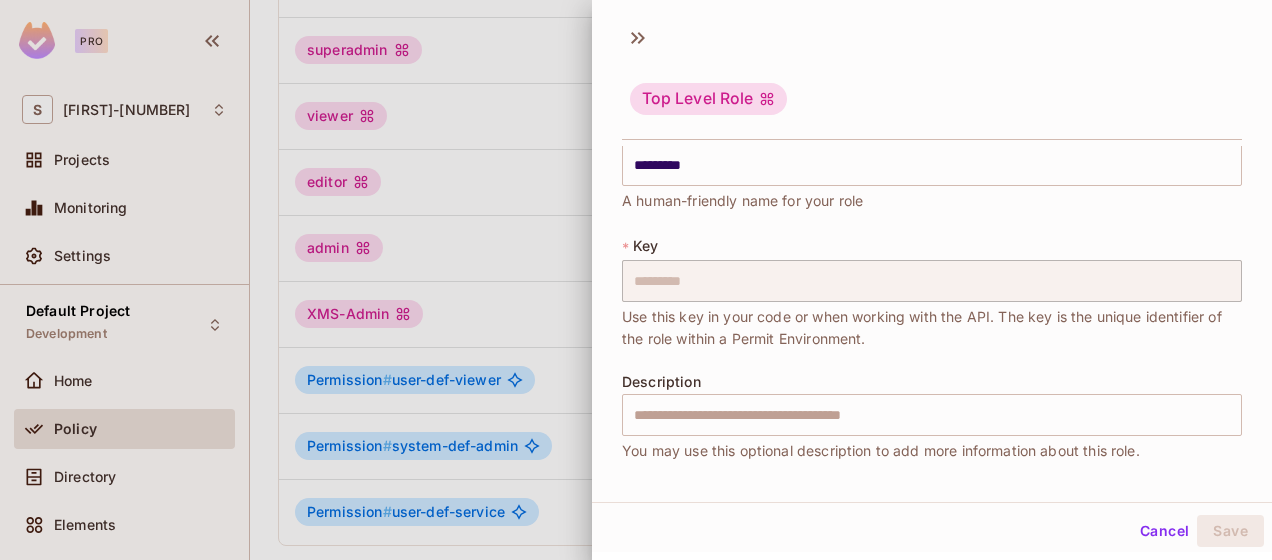 scroll, scrollTop: 33, scrollLeft: 0, axis: vertical 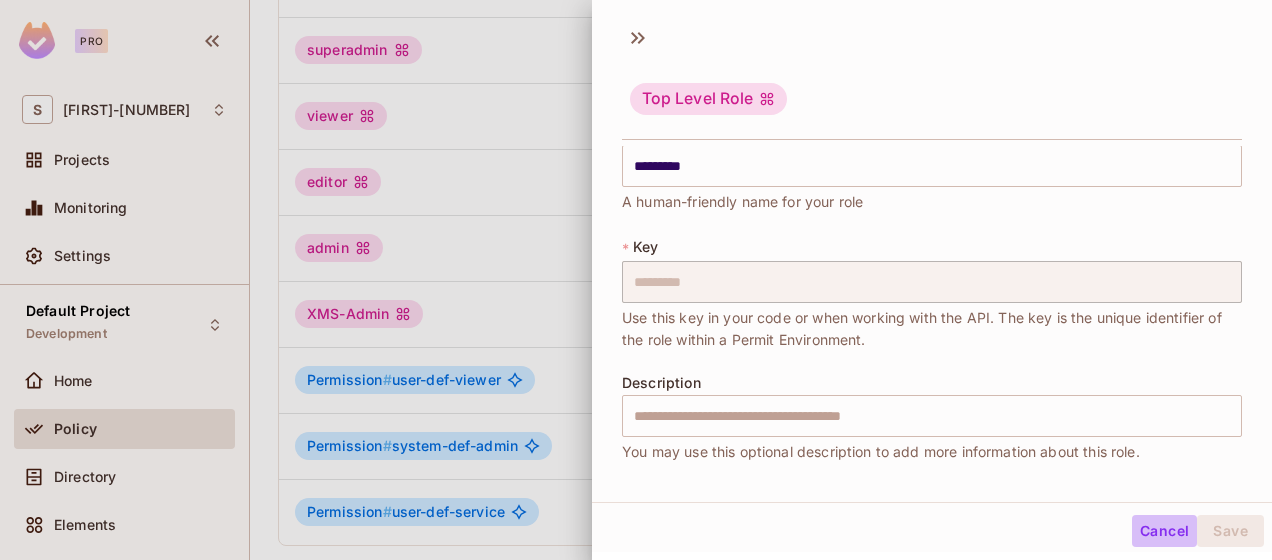 click on "Cancel" at bounding box center (1164, 531) 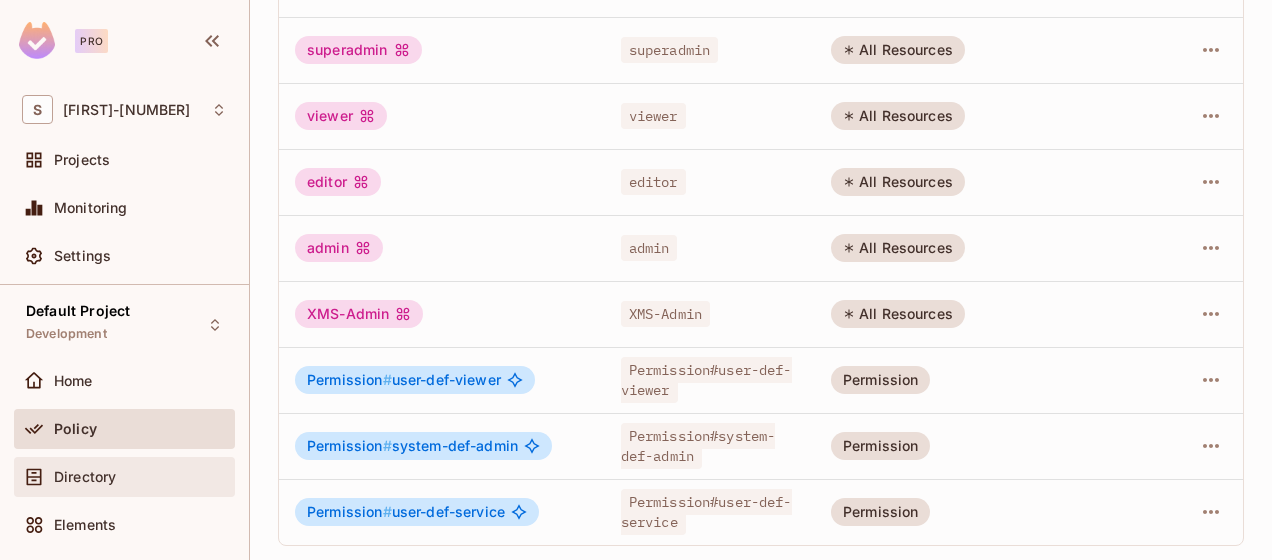 click on "Directory" at bounding box center (85, 477) 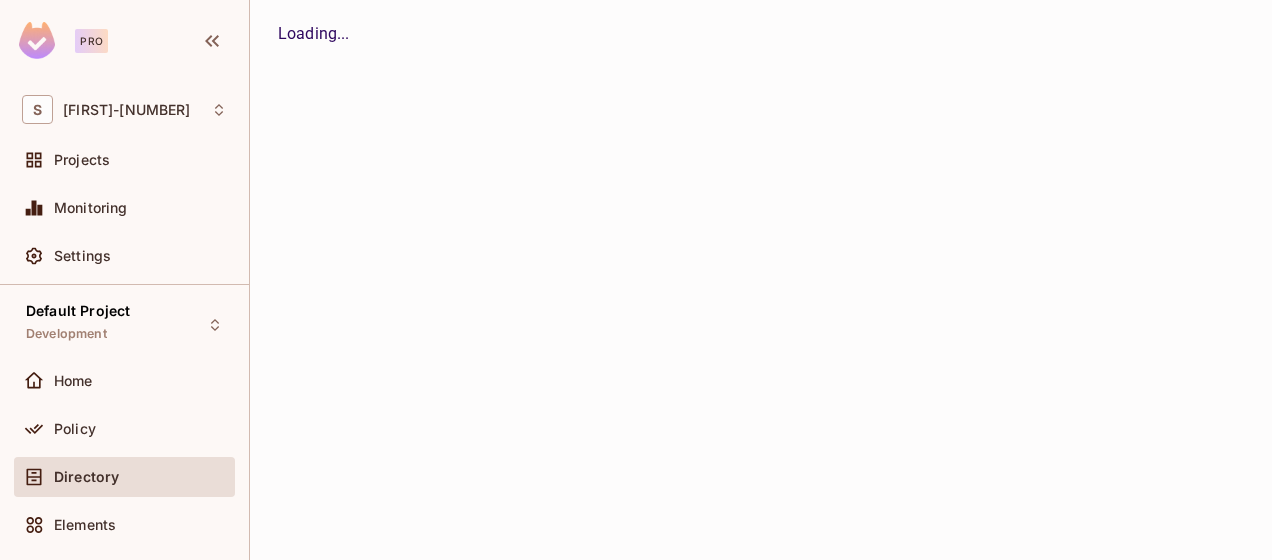 scroll, scrollTop: 0, scrollLeft: 0, axis: both 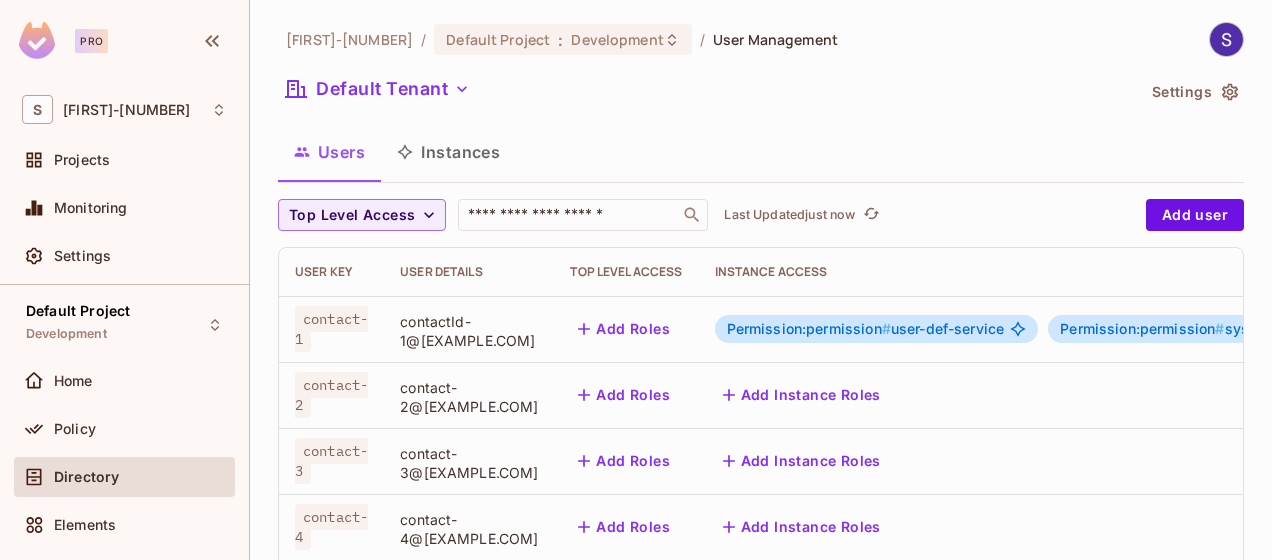 click on "Instances" at bounding box center [448, 152] 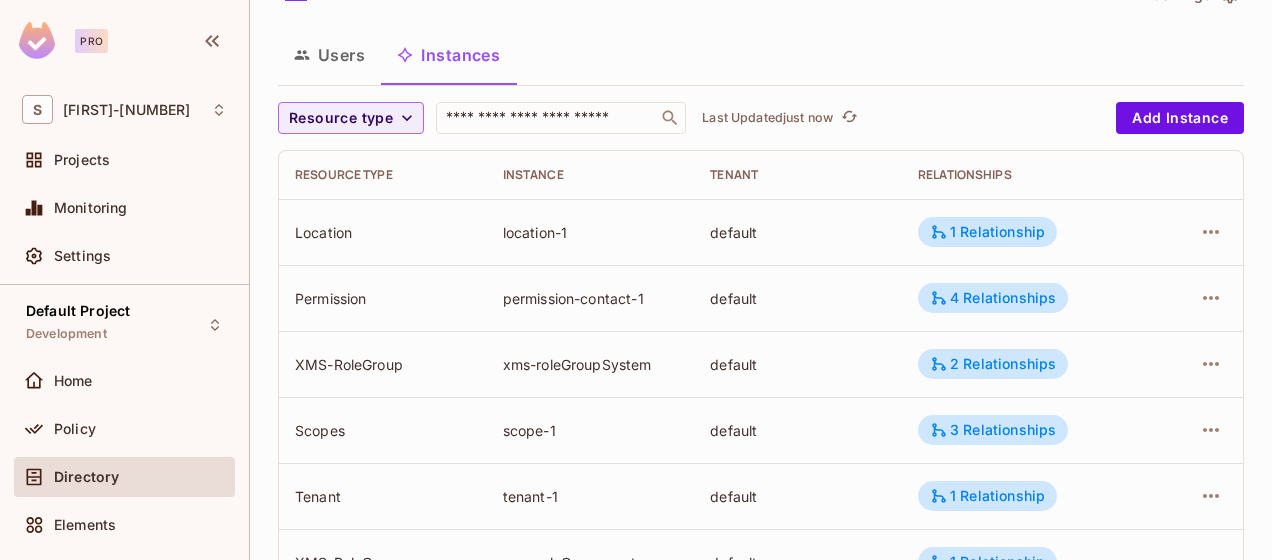 scroll, scrollTop: 98, scrollLeft: 0, axis: vertical 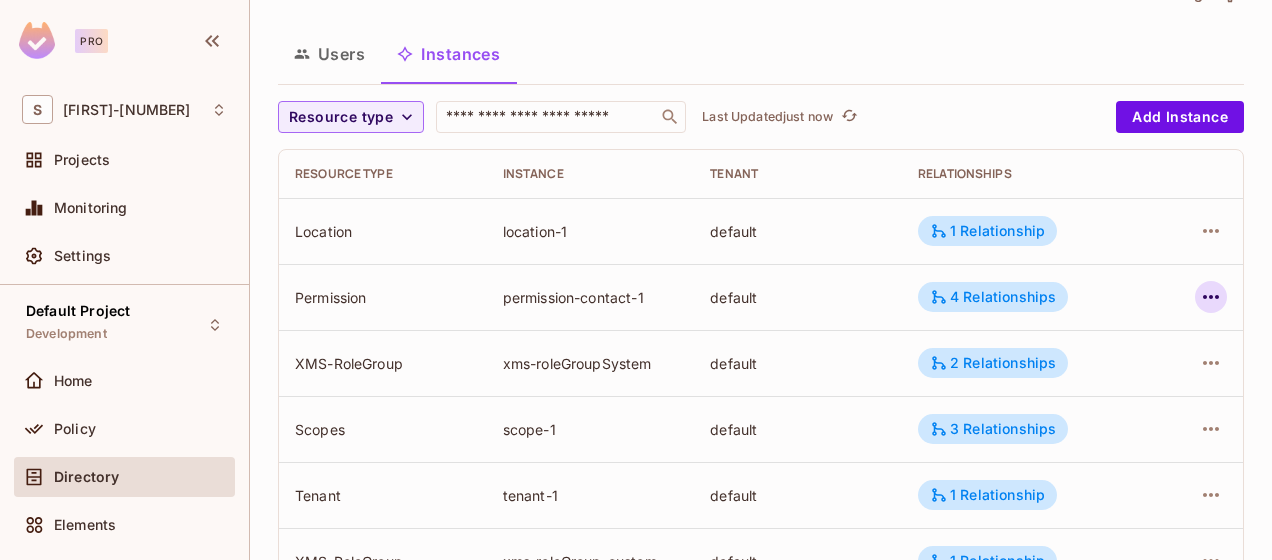 click 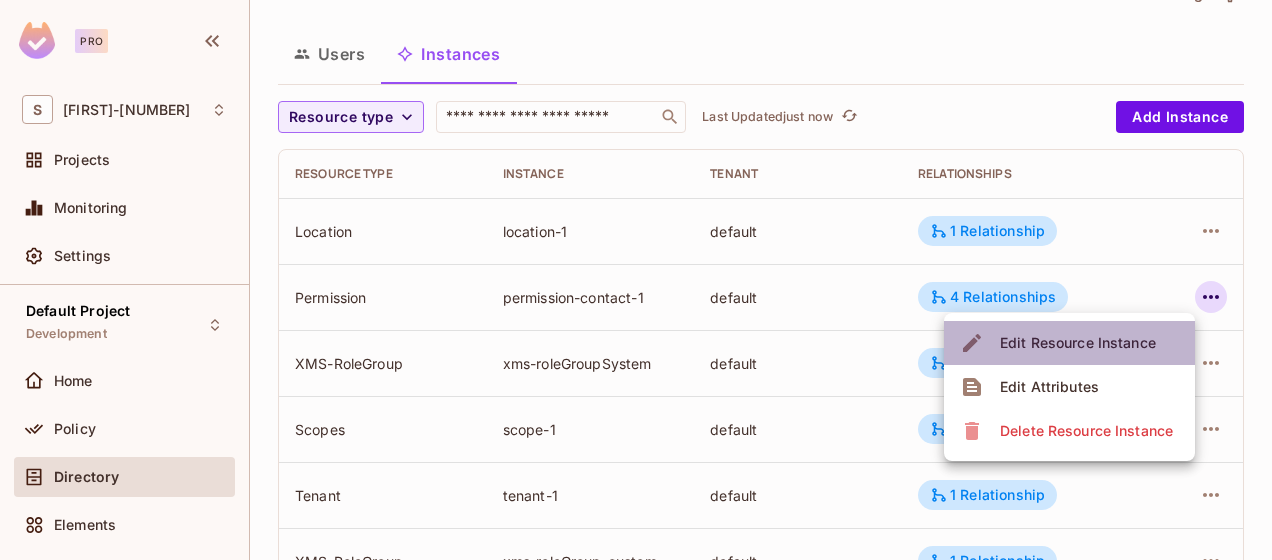 click on "Edit Resource Instance" at bounding box center [1078, 343] 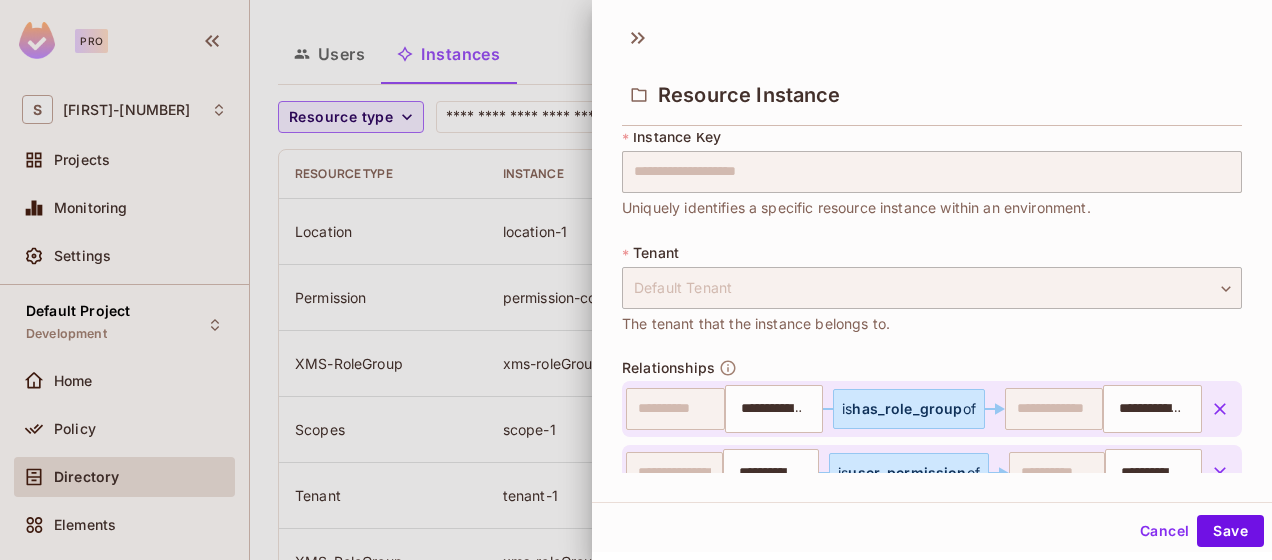 scroll, scrollTop: 0, scrollLeft: 0, axis: both 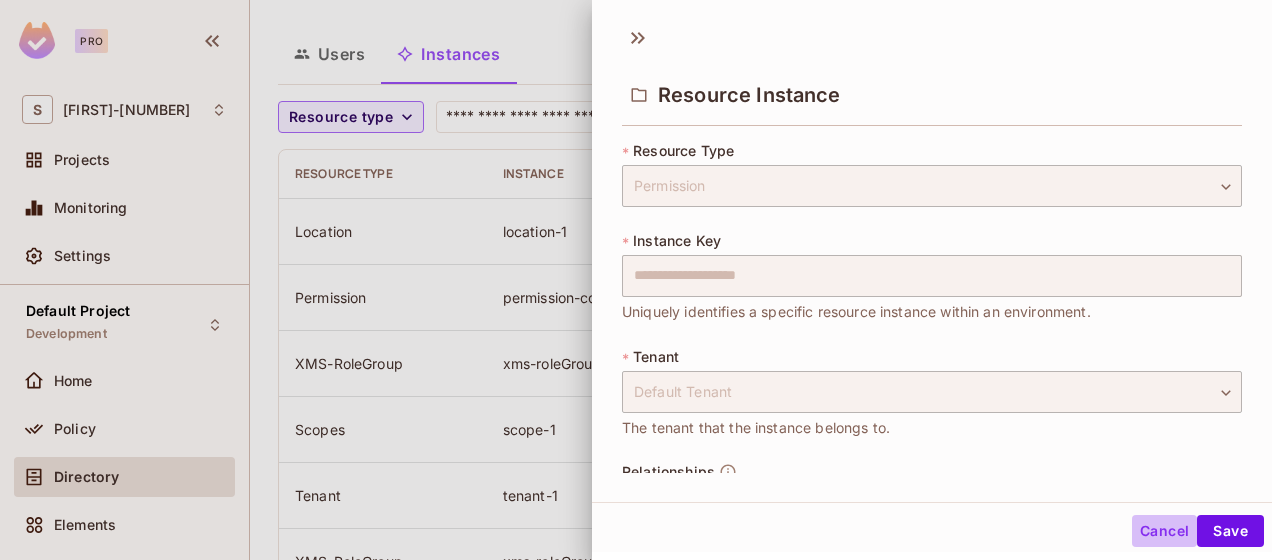 click on "Cancel" at bounding box center [1164, 531] 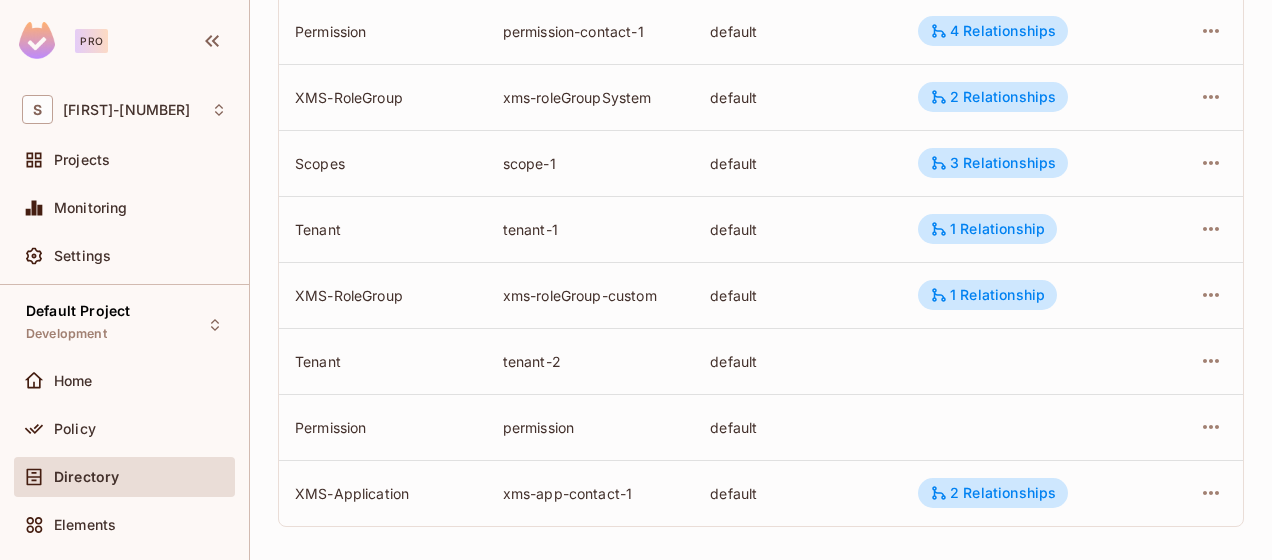 scroll, scrollTop: 364, scrollLeft: 0, axis: vertical 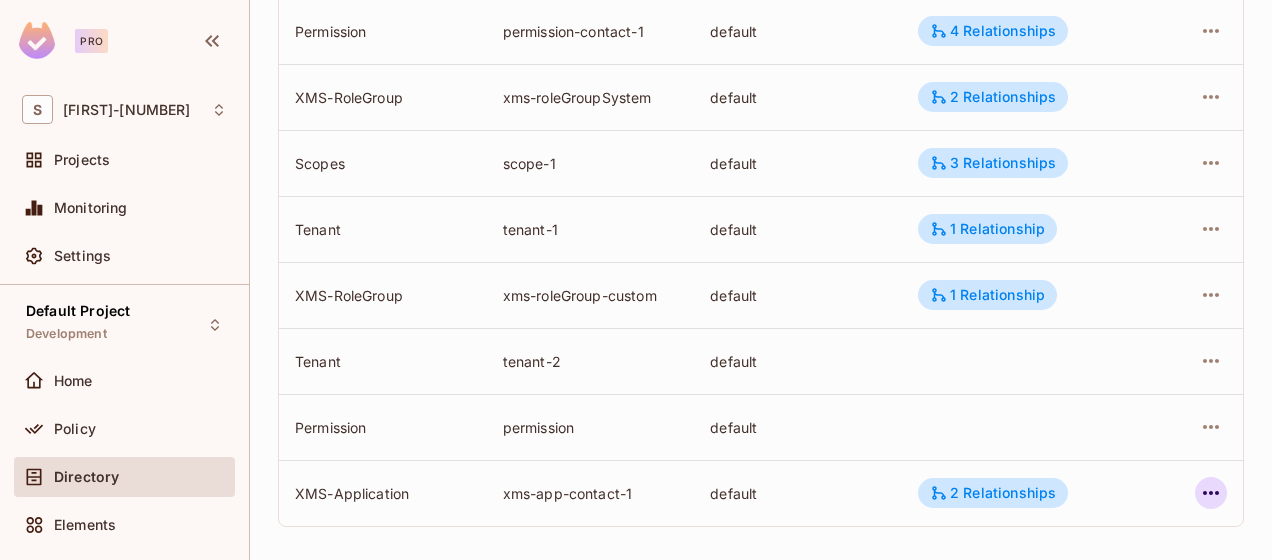 click 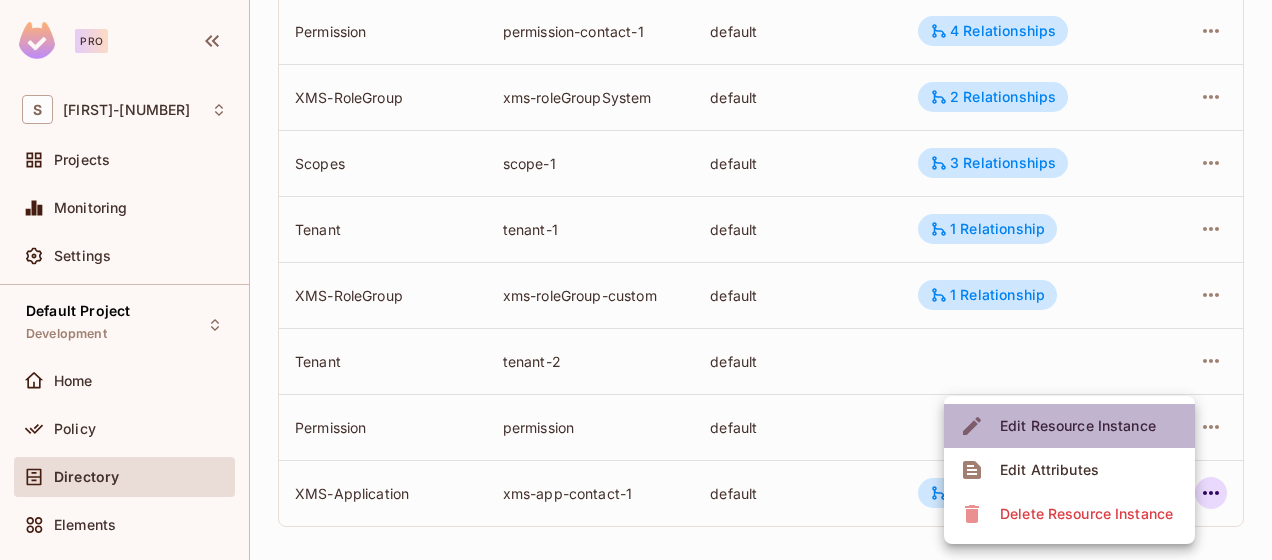 click on "Edit Resource Instance" at bounding box center [1069, 426] 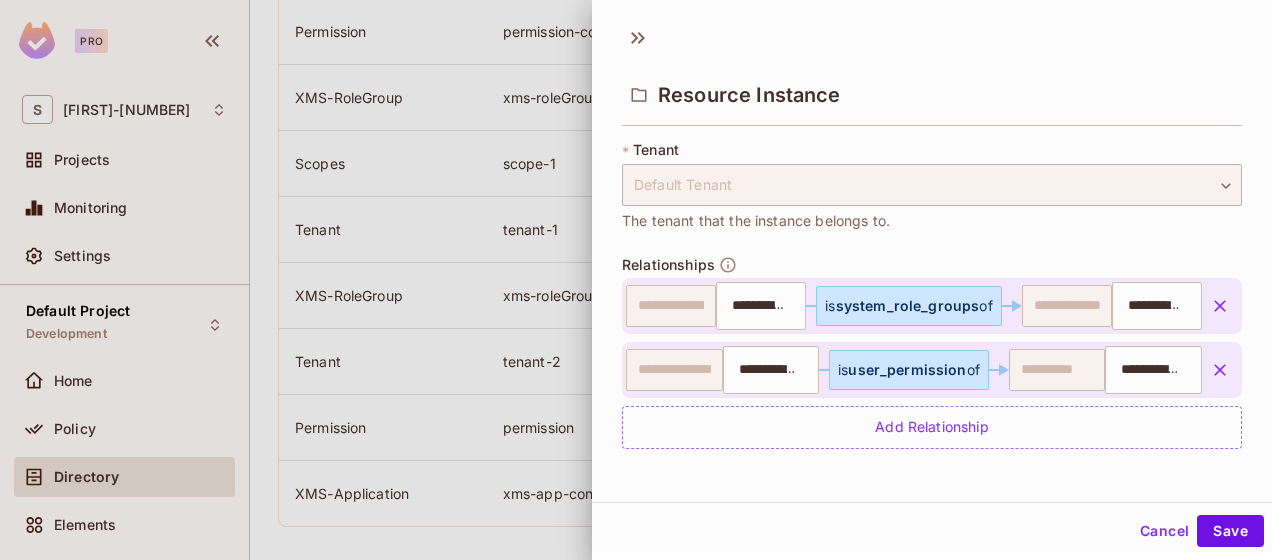 scroll, scrollTop: 206, scrollLeft: 0, axis: vertical 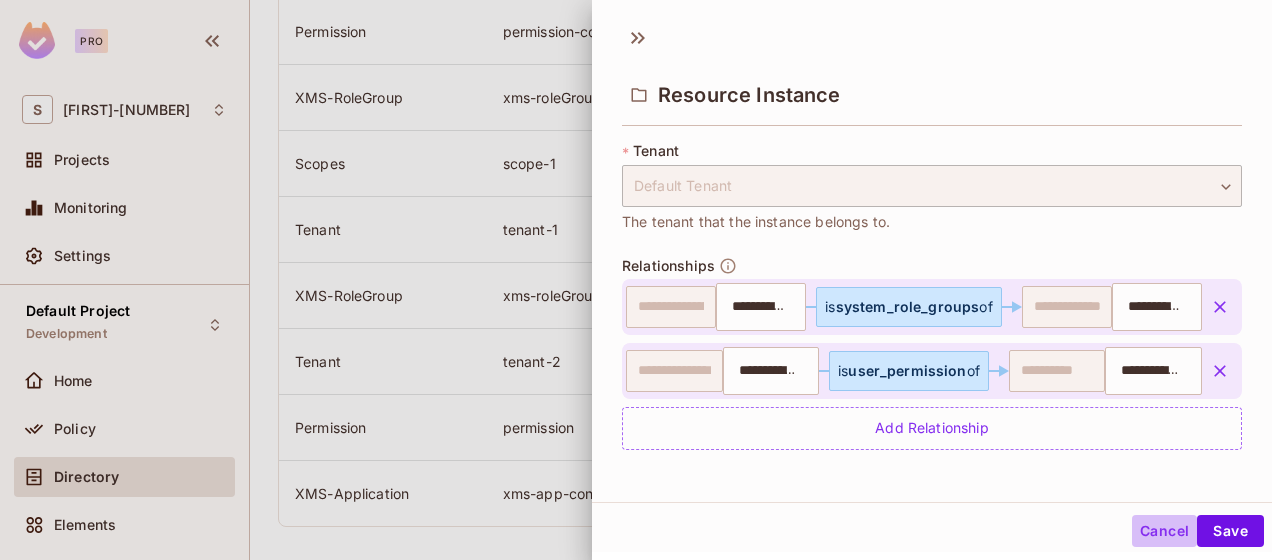 click on "Cancel" at bounding box center (1164, 531) 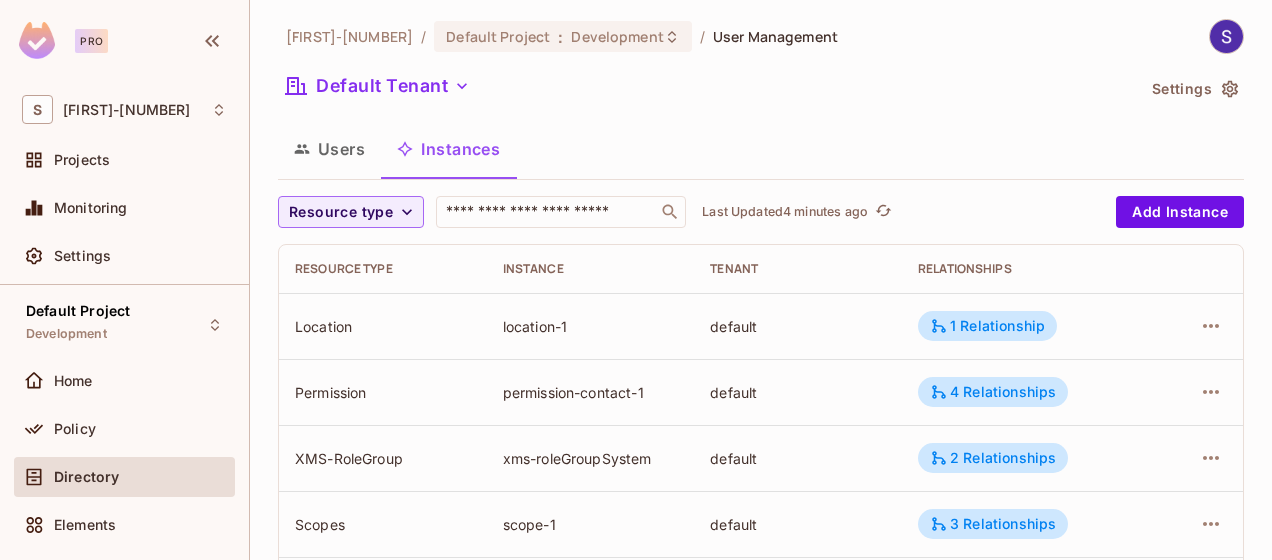 scroll, scrollTop: 4, scrollLeft: 0, axis: vertical 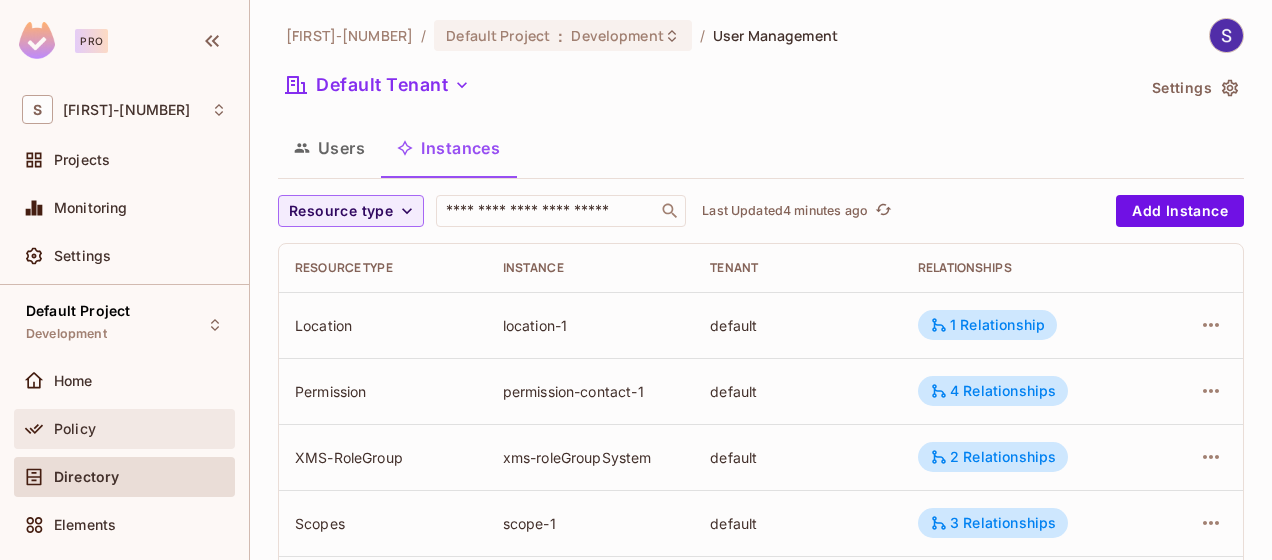 click on "Policy" at bounding box center [140, 429] 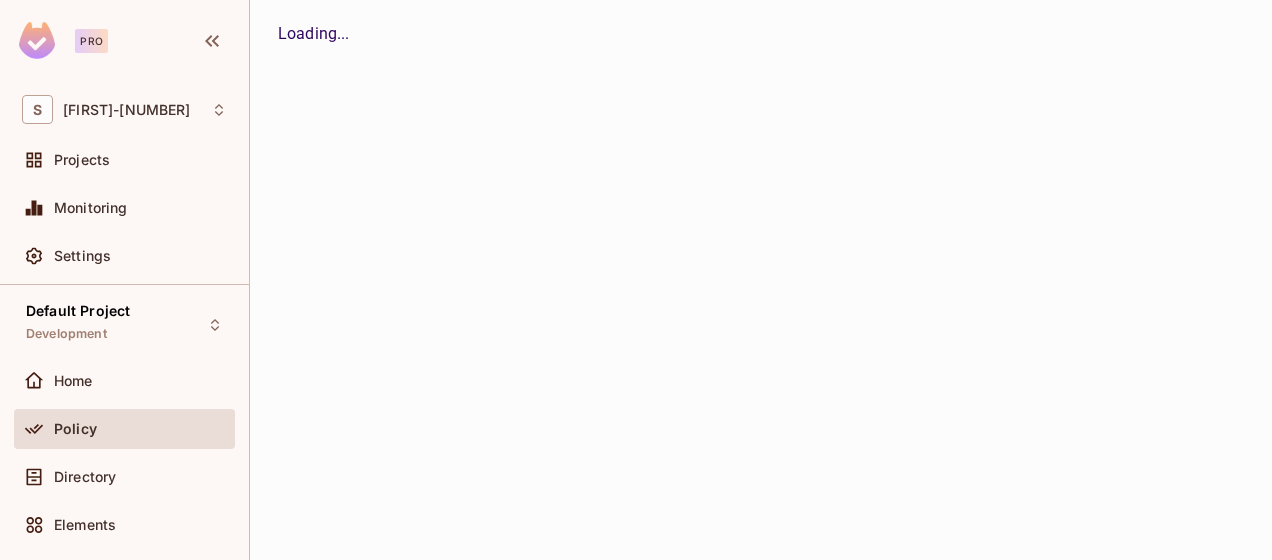 scroll, scrollTop: 0, scrollLeft: 0, axis: both 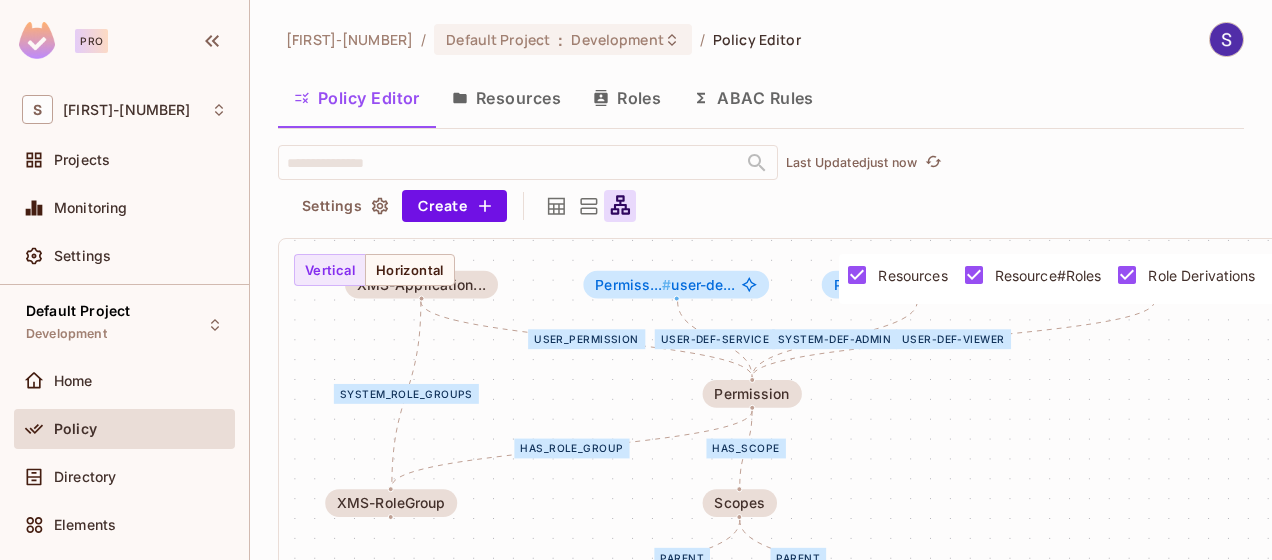 click on "Roles" at bounding box center (627, 98) 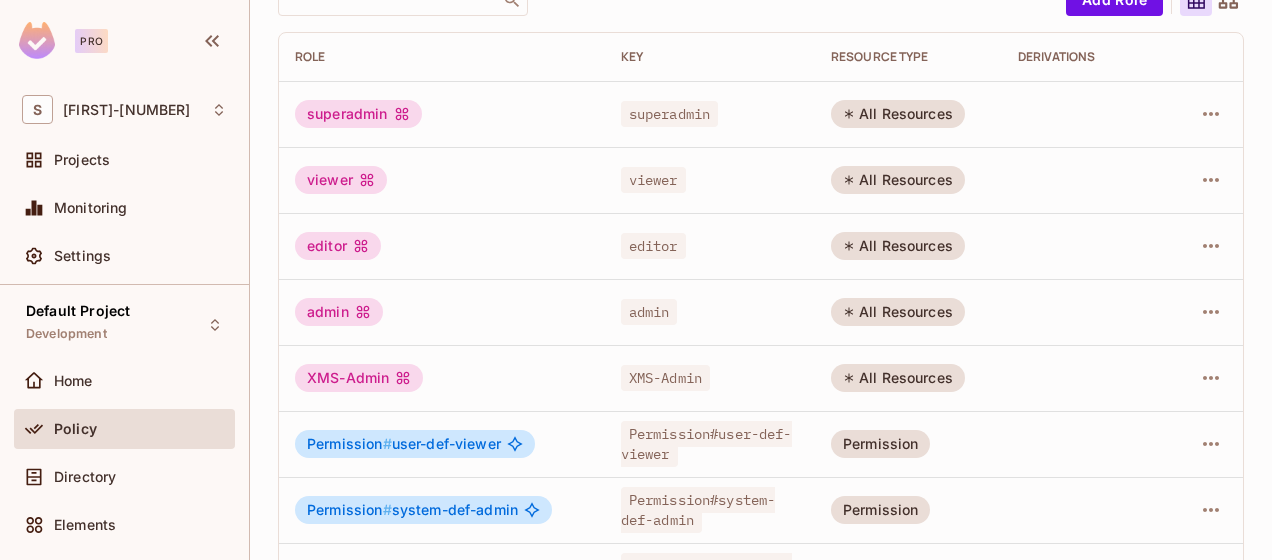 scroll, scrollTop: 0, scrollLeft: 0, axis: both 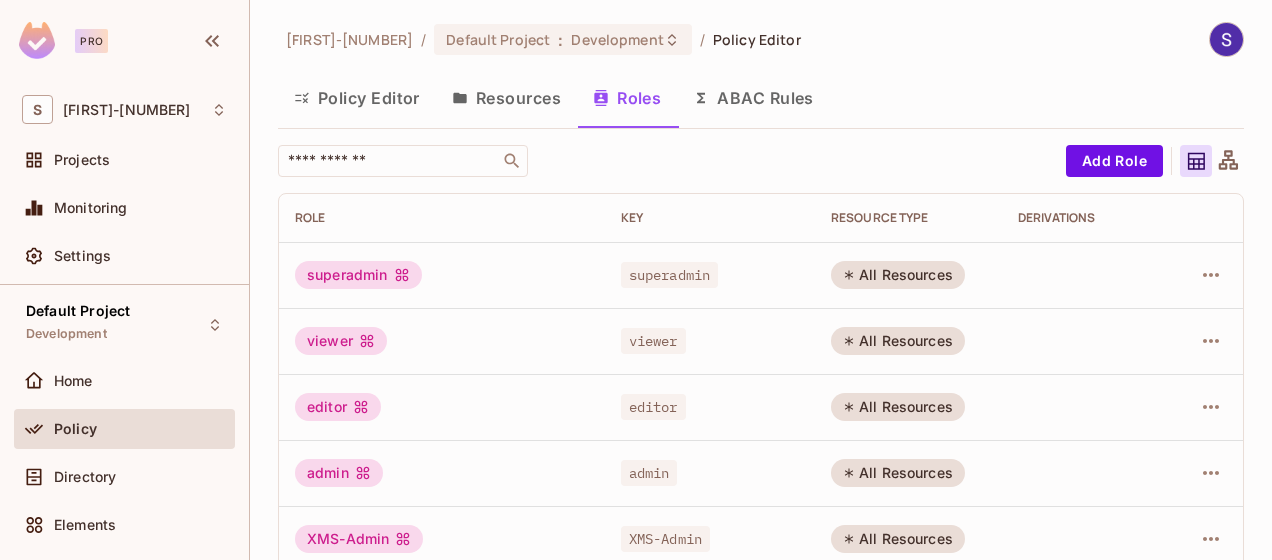 click on "ABAC Rules" at bounding box center [753, 98] 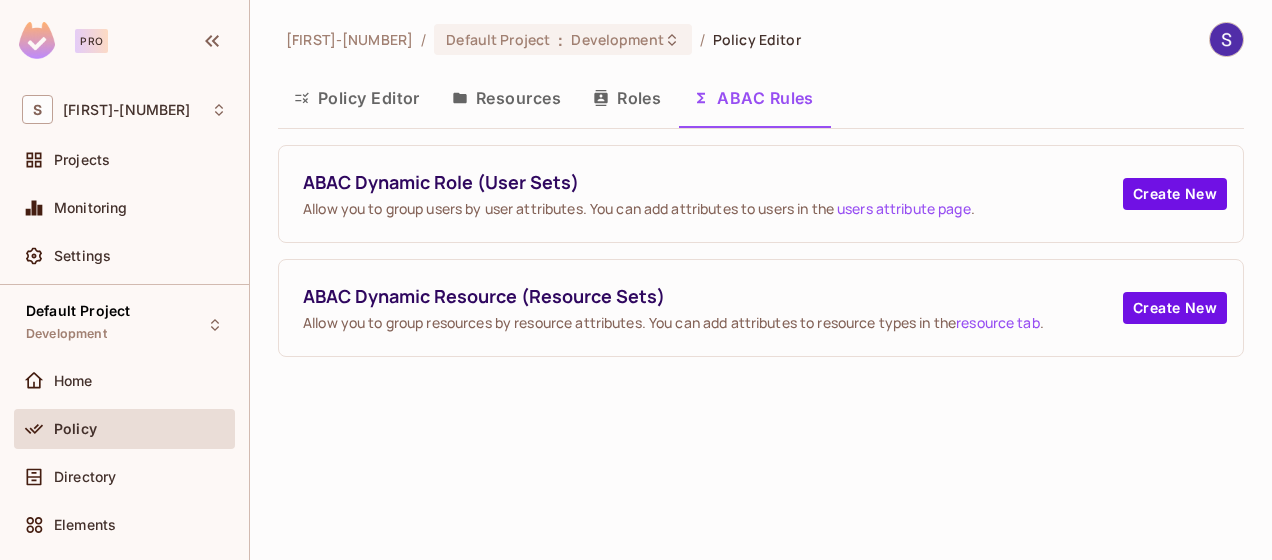 click on "Roles" at bounding box center [627, 98] 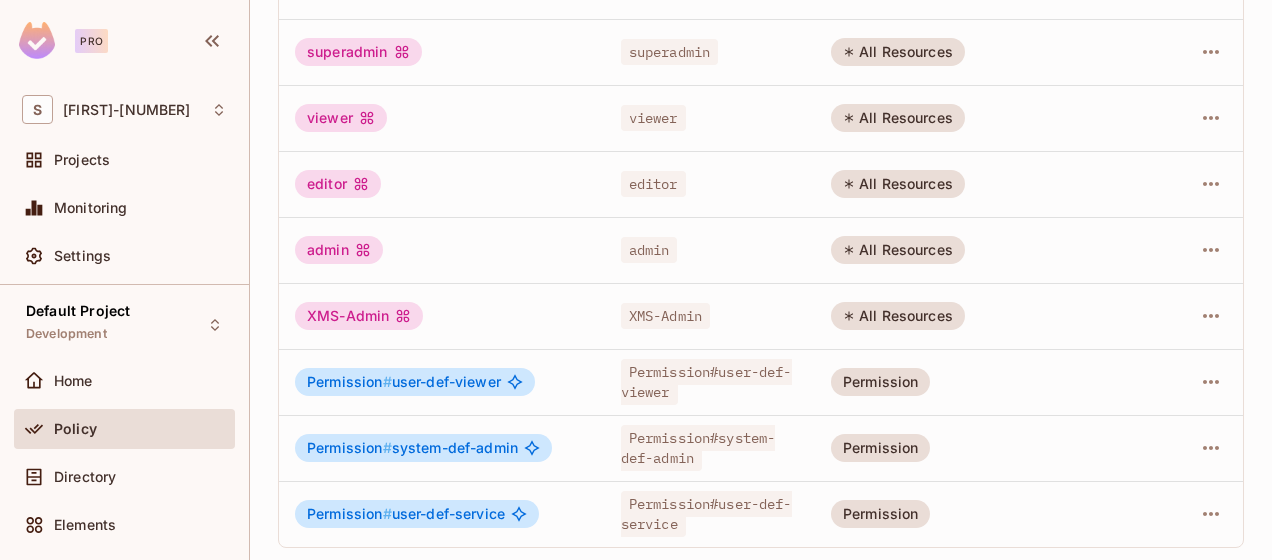 scroll, scrollTop: 224, scrollLeft: 0, axis: vertical 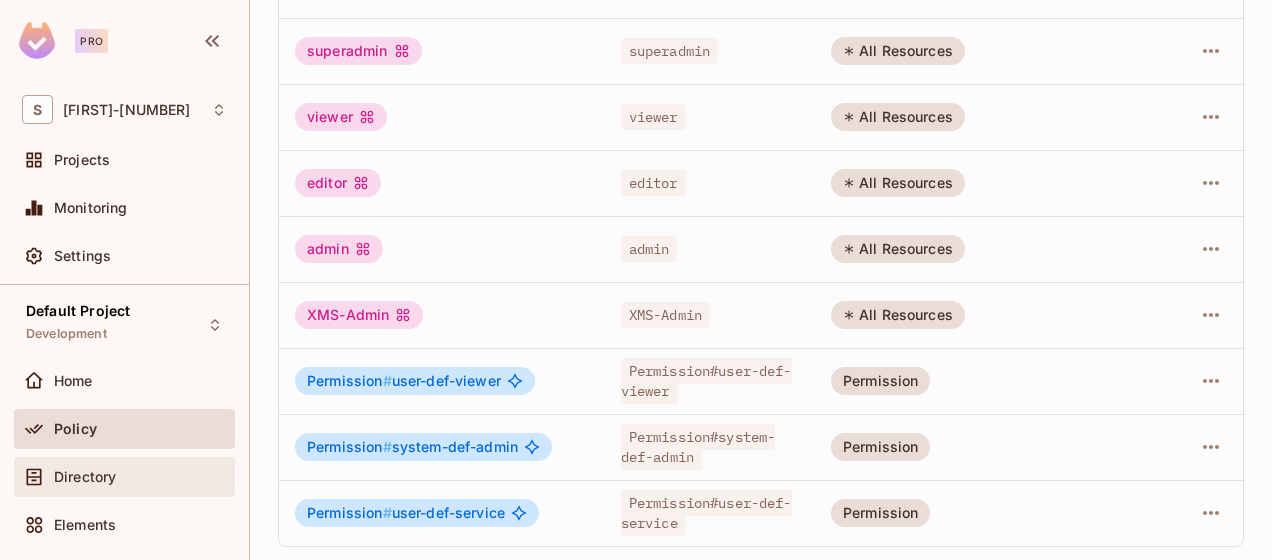 click on "Directory" at bounding box center [85, 477] 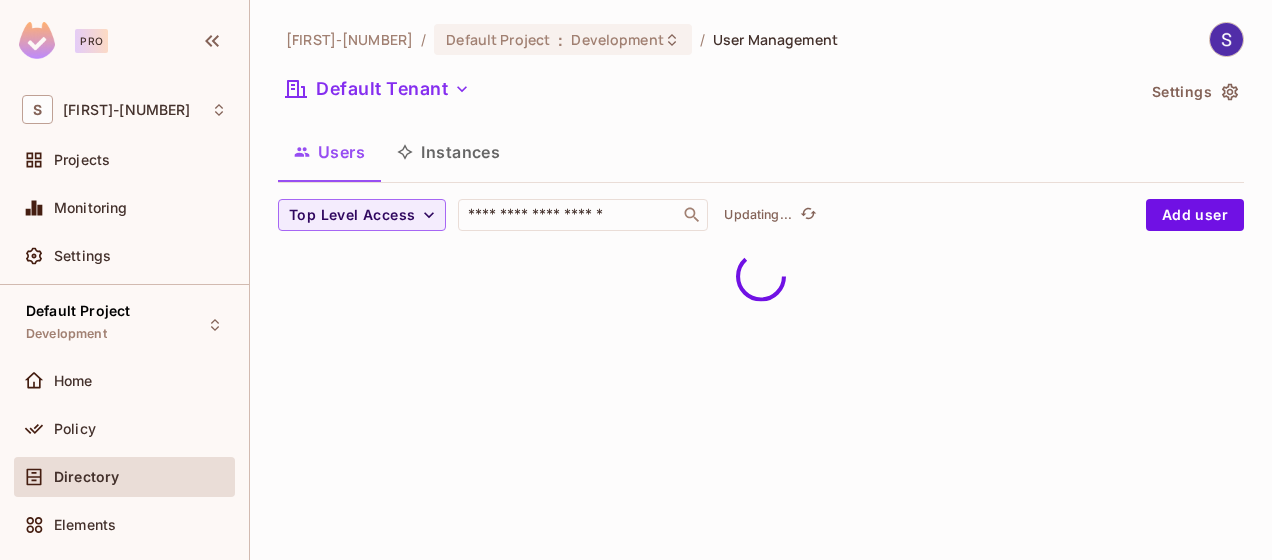 scroll, scrollTop: 0, scrollLeft: 0, axis: both 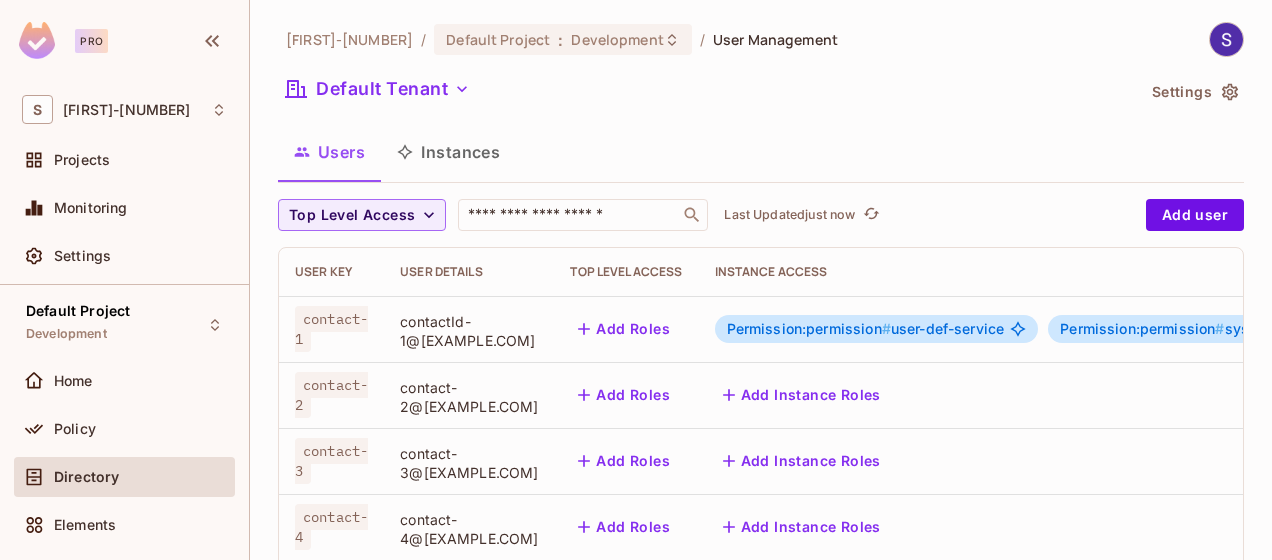 click on "Instances" at bounding box center [448, 152] 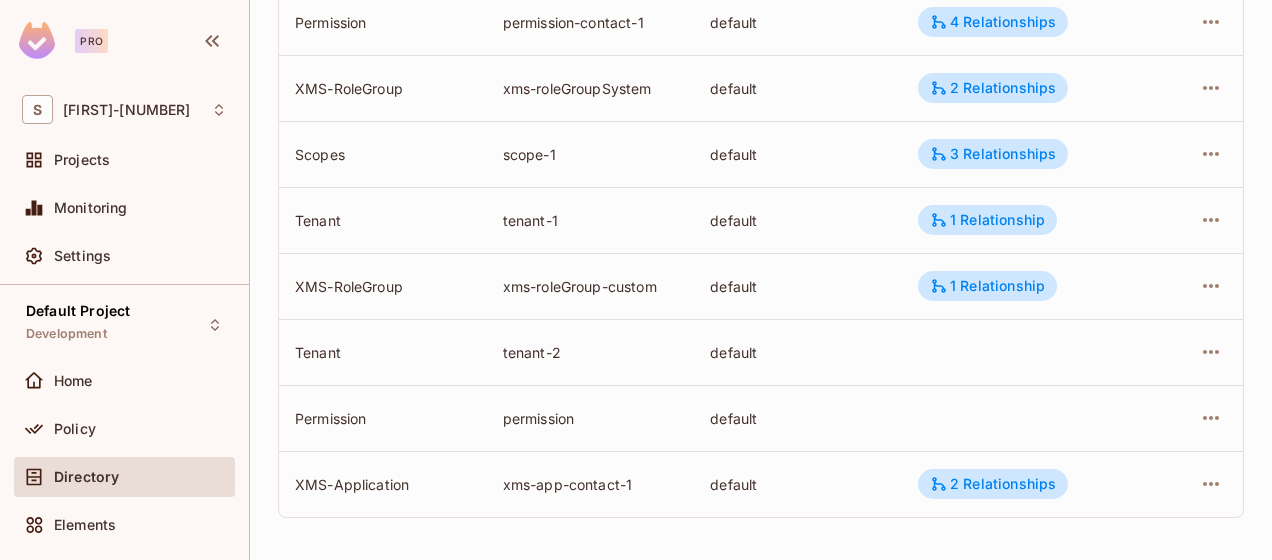 scroll, scrollTop: 0, scrollLeft: 0, axis: both 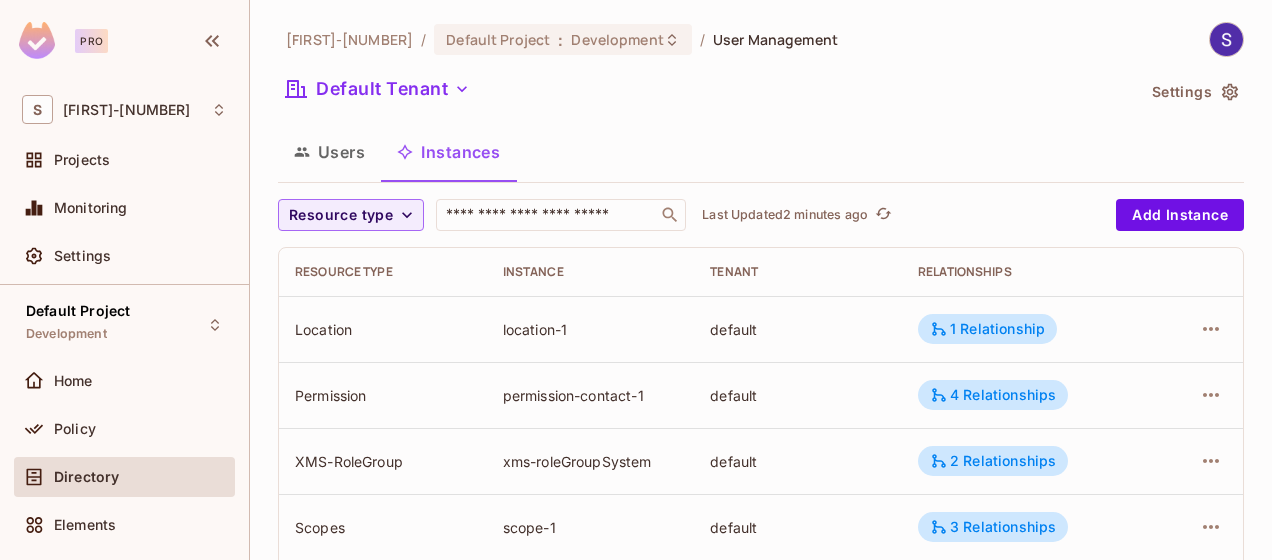 click on "Instances" at bounding box center [448, 152] 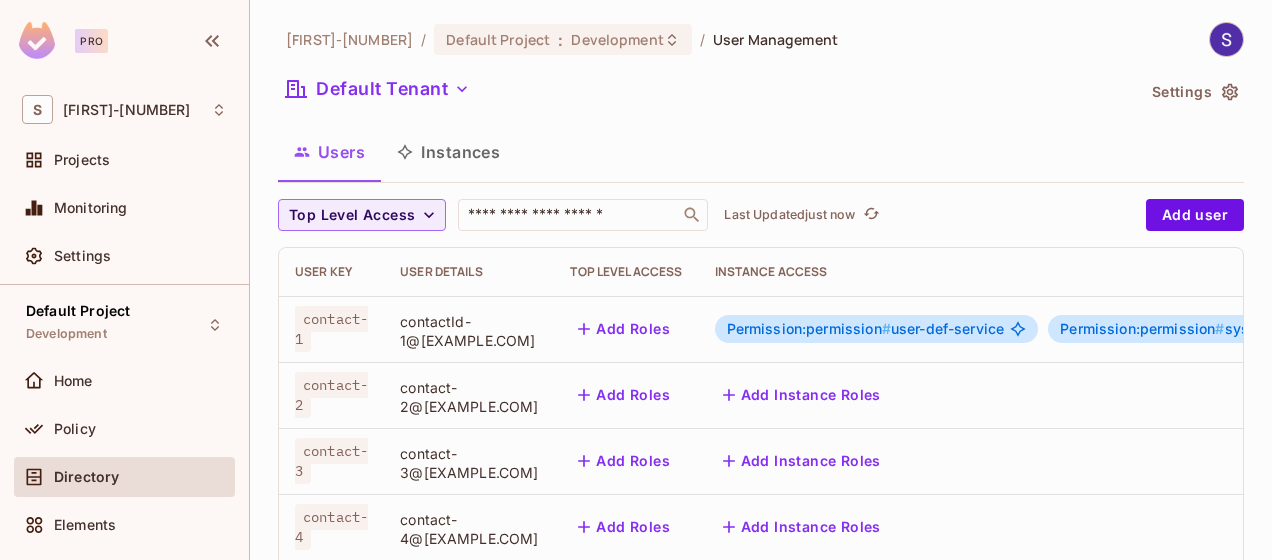 click on "Instances" at bounding box center (448, 152) 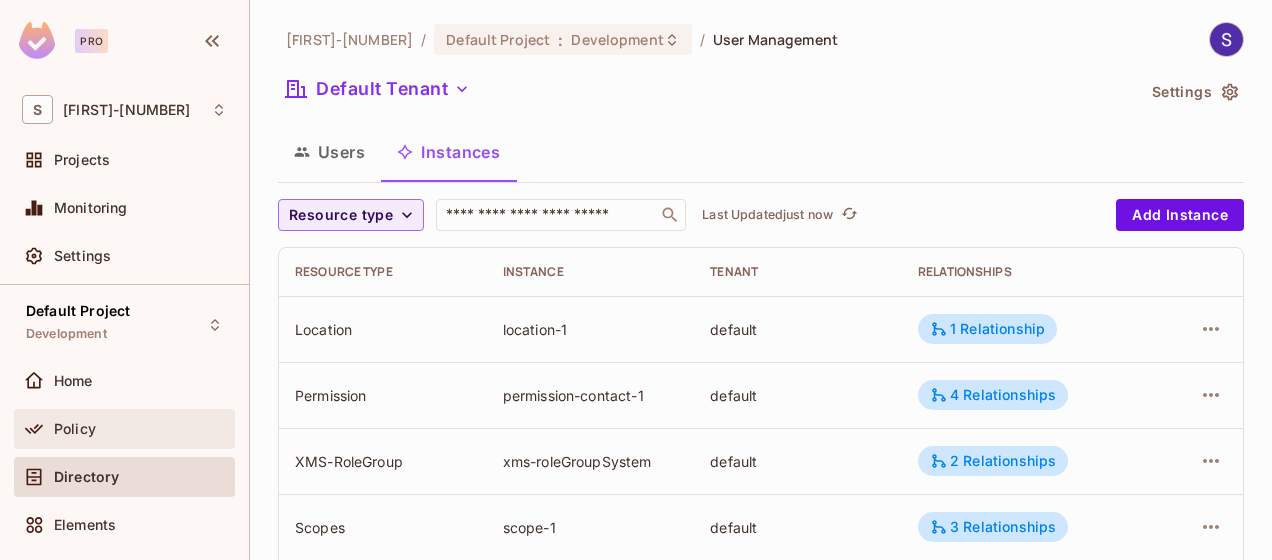 click on "Policy" at bounding box center (124, 429) 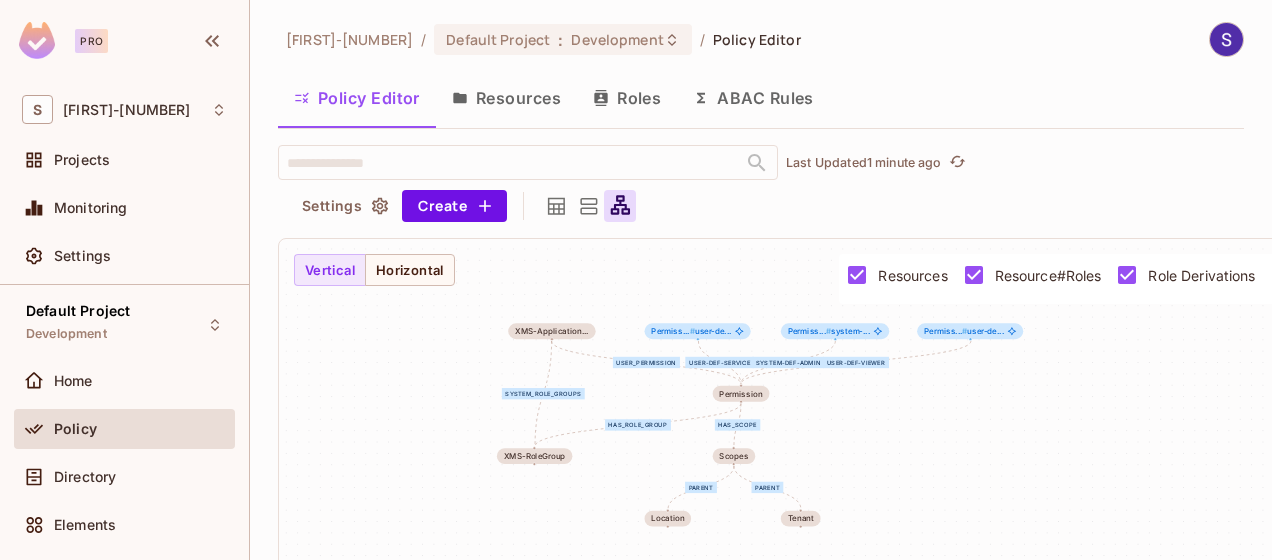drag, startPoint x: 867, startPoint y: 448, endPoint x: 850, endPoint y: 420, distance: 32.75668 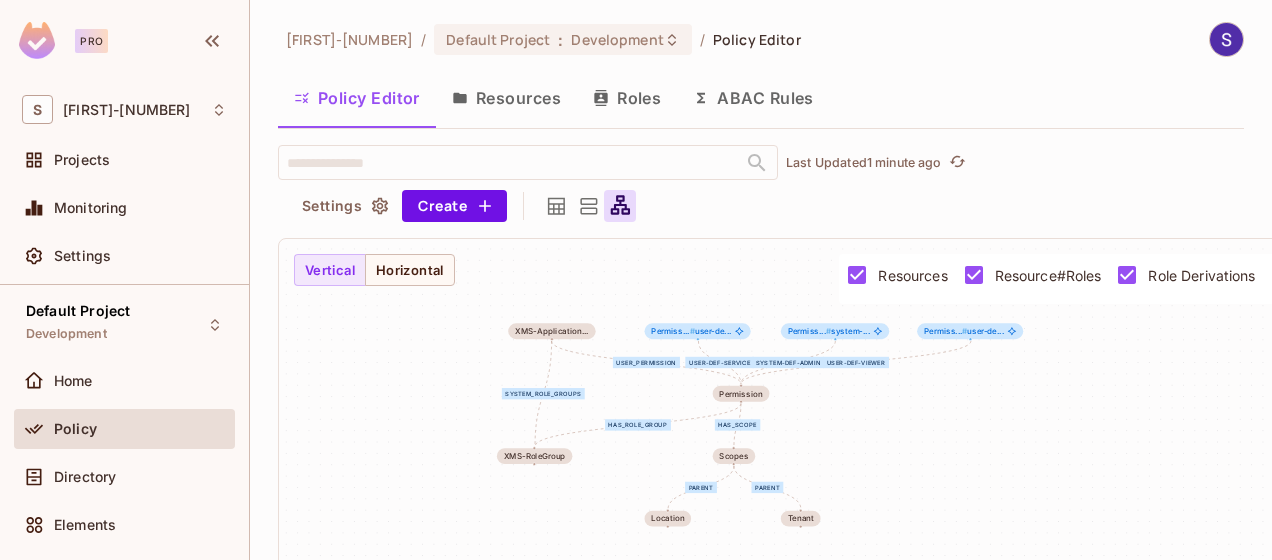 click on "parent parent system_role_groups has_role_group user-def-viewer system-def-admin user-def-service user_permission has_scope Location Tenant XMS-RoleGroup Permission Permiss... # user-de... Permiss... # system-... Permiss... # user-de... XMS-Application... Scopes" at bounding box center (787, 448) 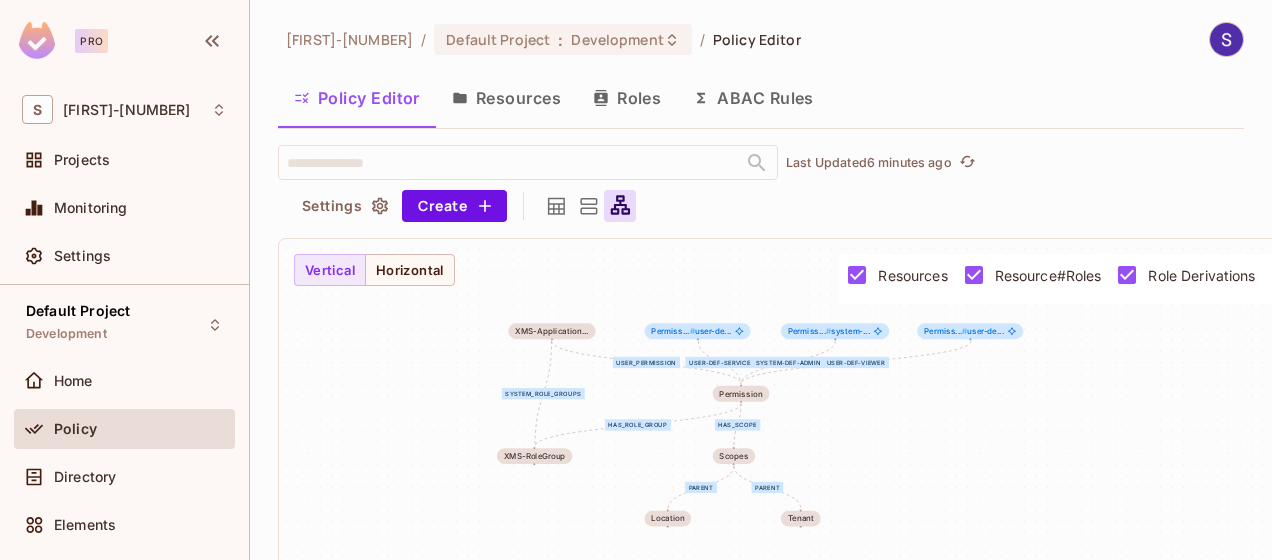 click on "Roles" at bounding box center [627, 98] 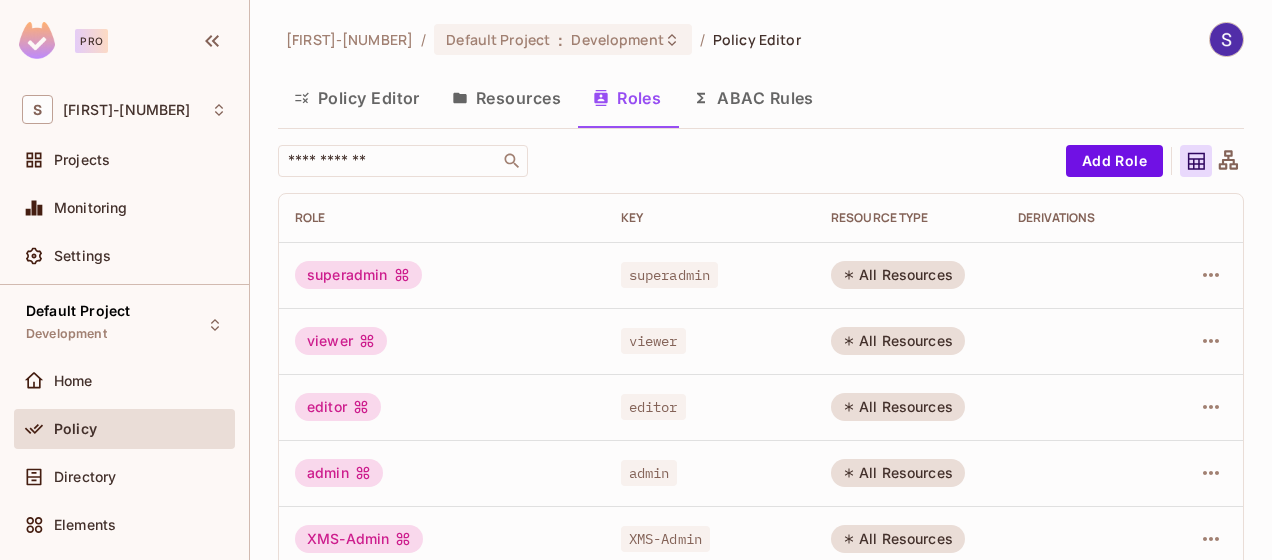 scroll, scrollTop: 226, scrollLeft: 0, axis: vertical 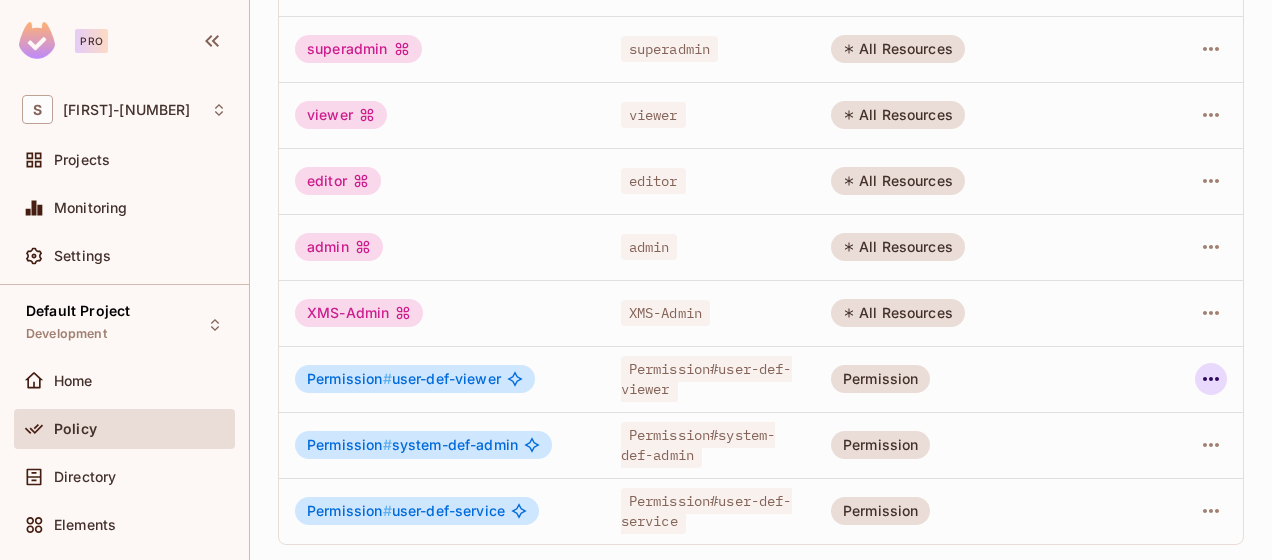 click 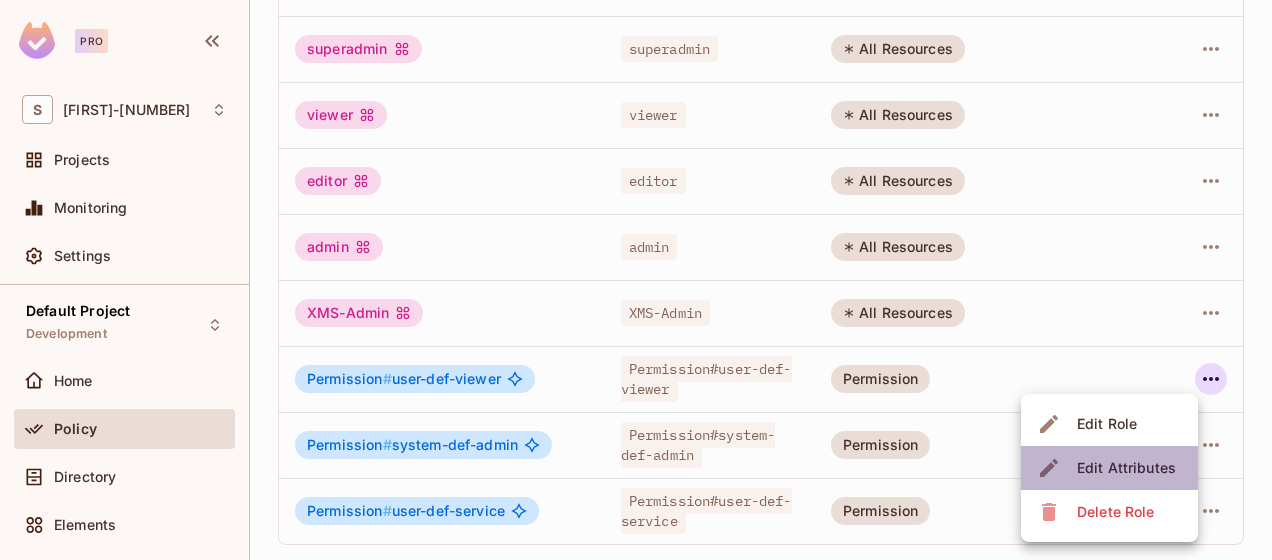 click on "Edit Attributes" at bounding box center [1126, 468] 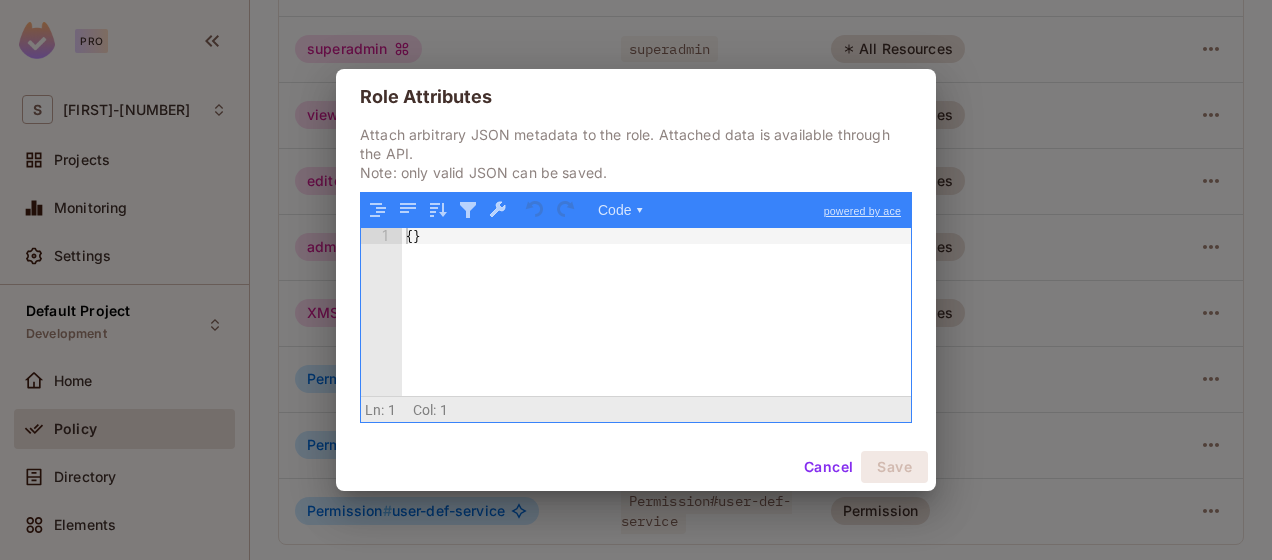 click on "{ }" at bounding box center (657, 328) 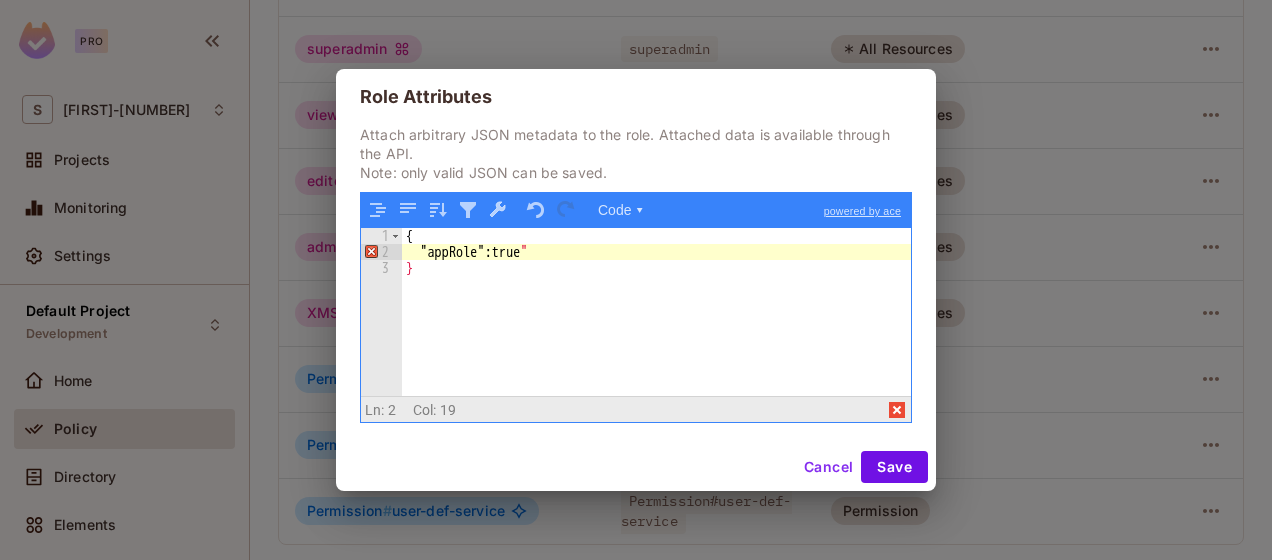 click on "{    "appRole" :  true " }" at bounding box center (657, 328) 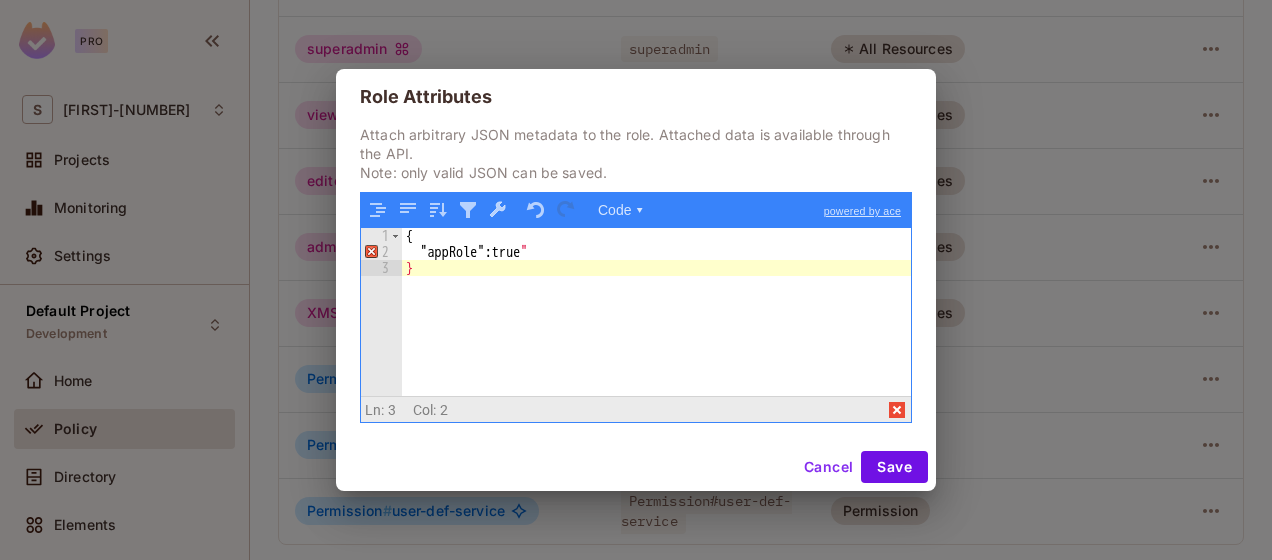 click on "{    "appRole" :  true " }" at bounding box center [657, 328] 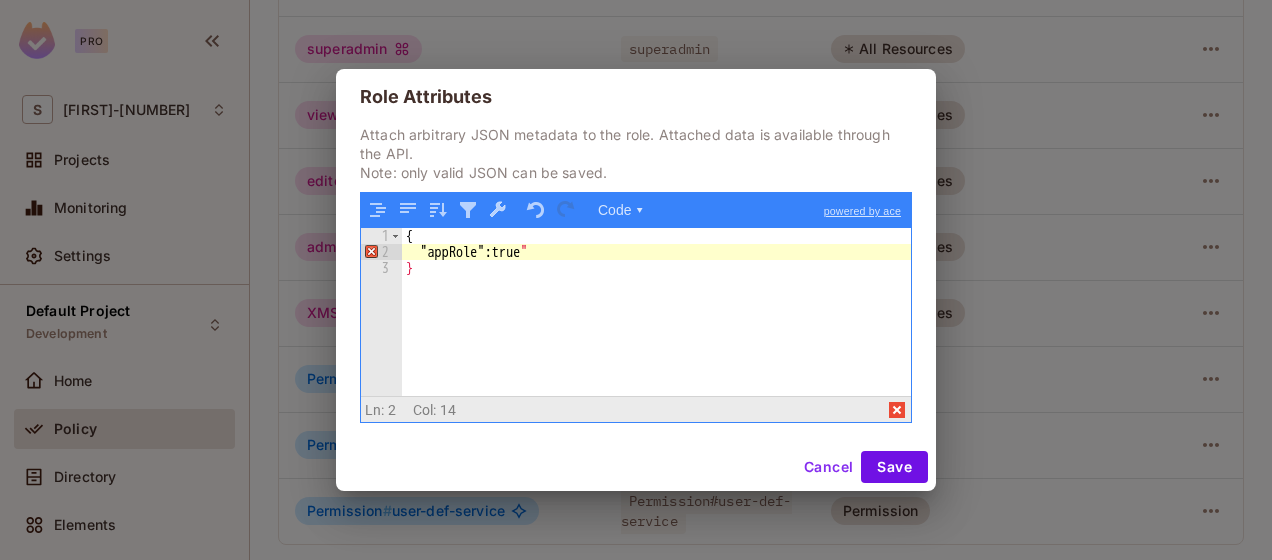 type 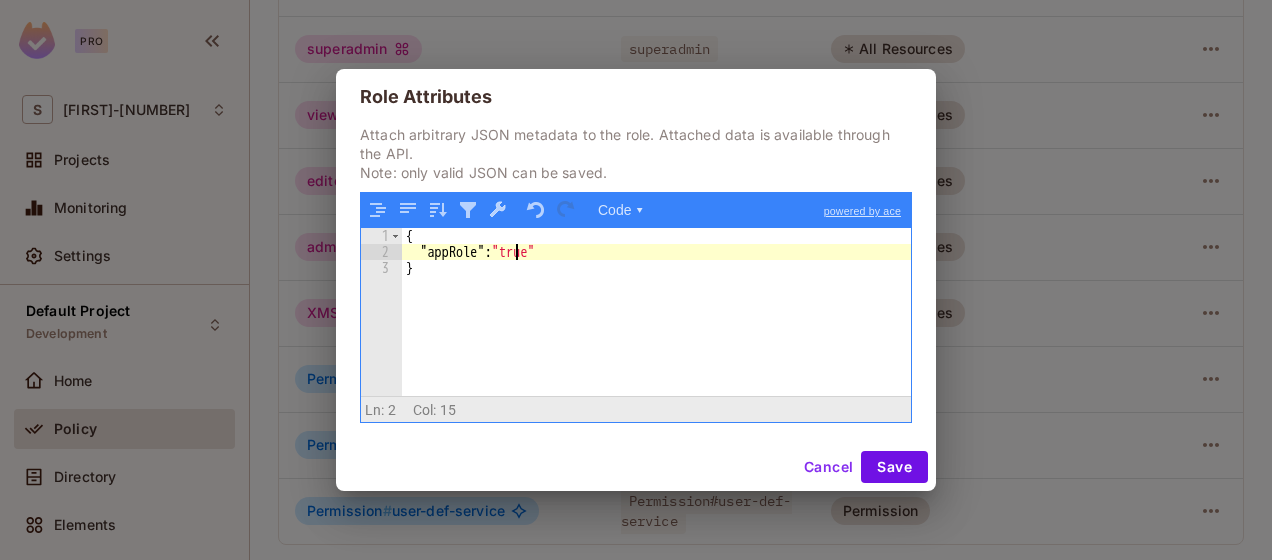 click on "{    "appRole" :  "true" }" at bounding box center (657, 328) 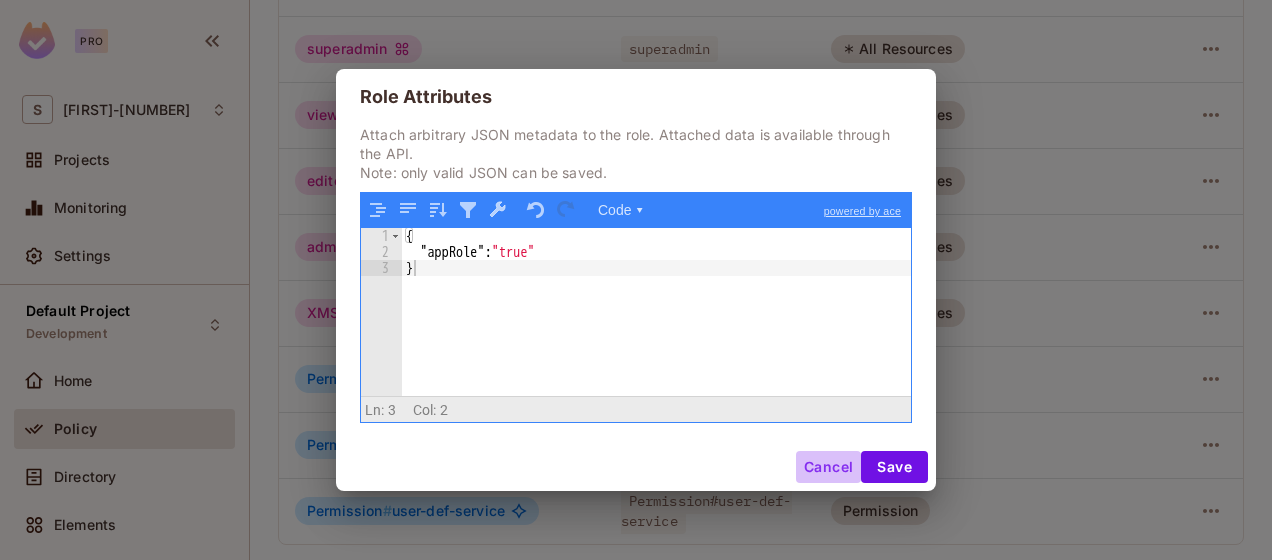 click on "Cancel" at bounding box center [828, 467] 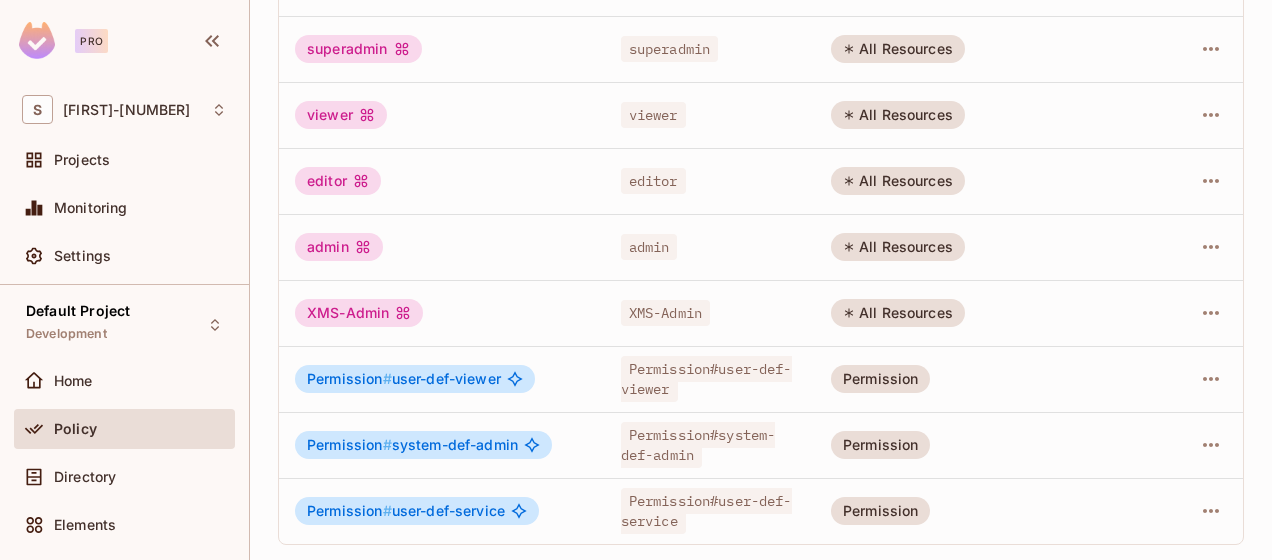 type 